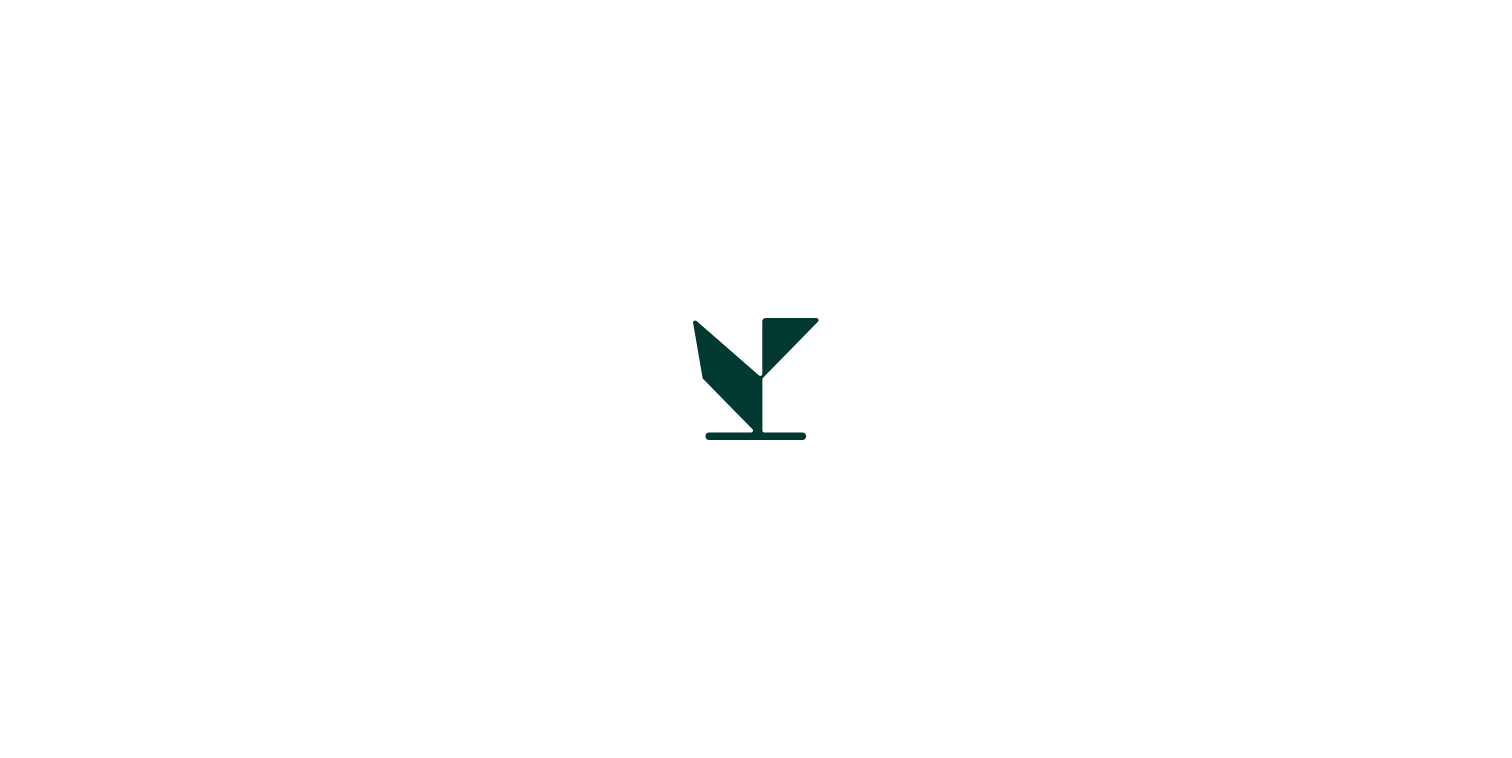 scroll, scrollTop: 0, scrollLeft: 0, axis: both 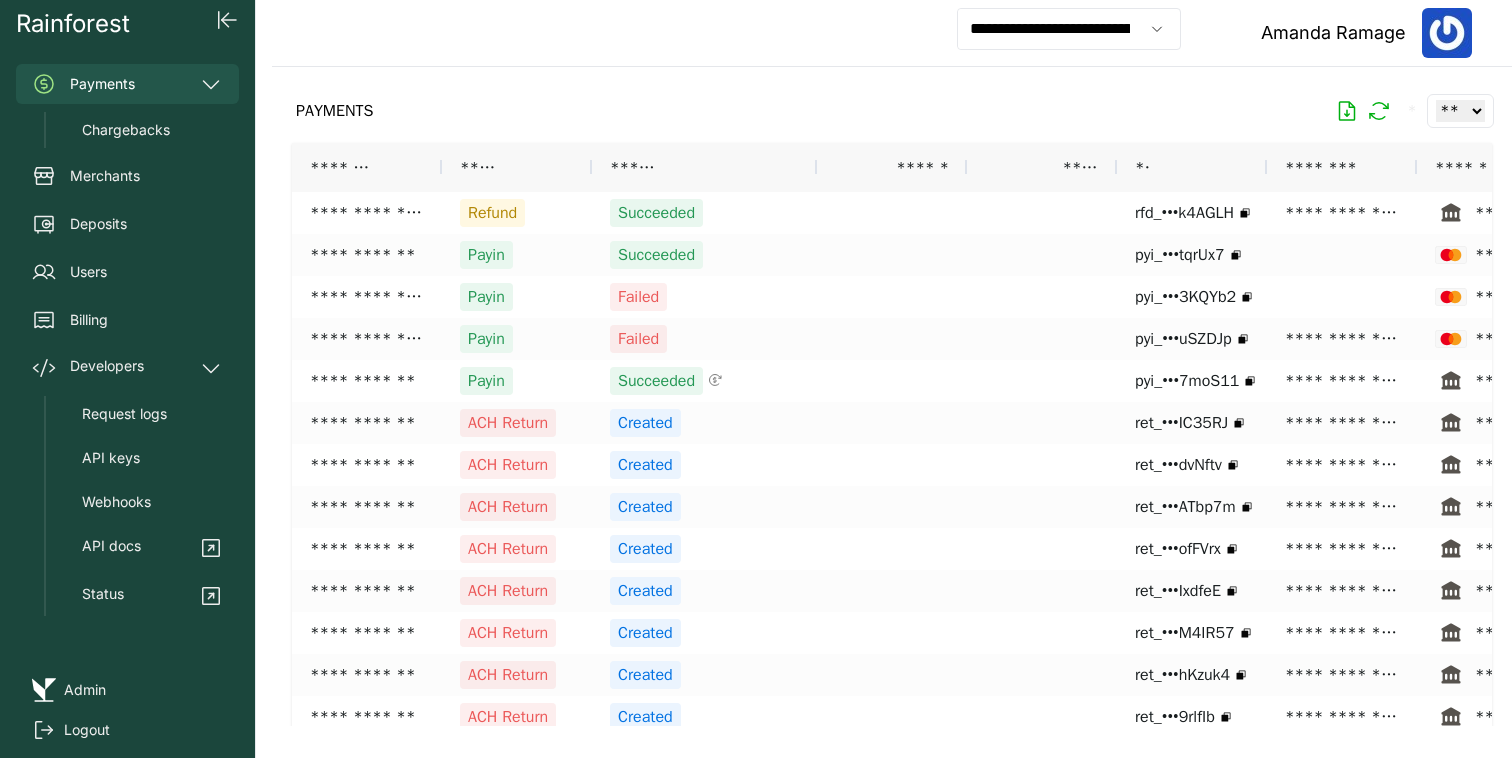 click on "PAYMENTS * ** ** ** ***" at bounding box center (892, 111) 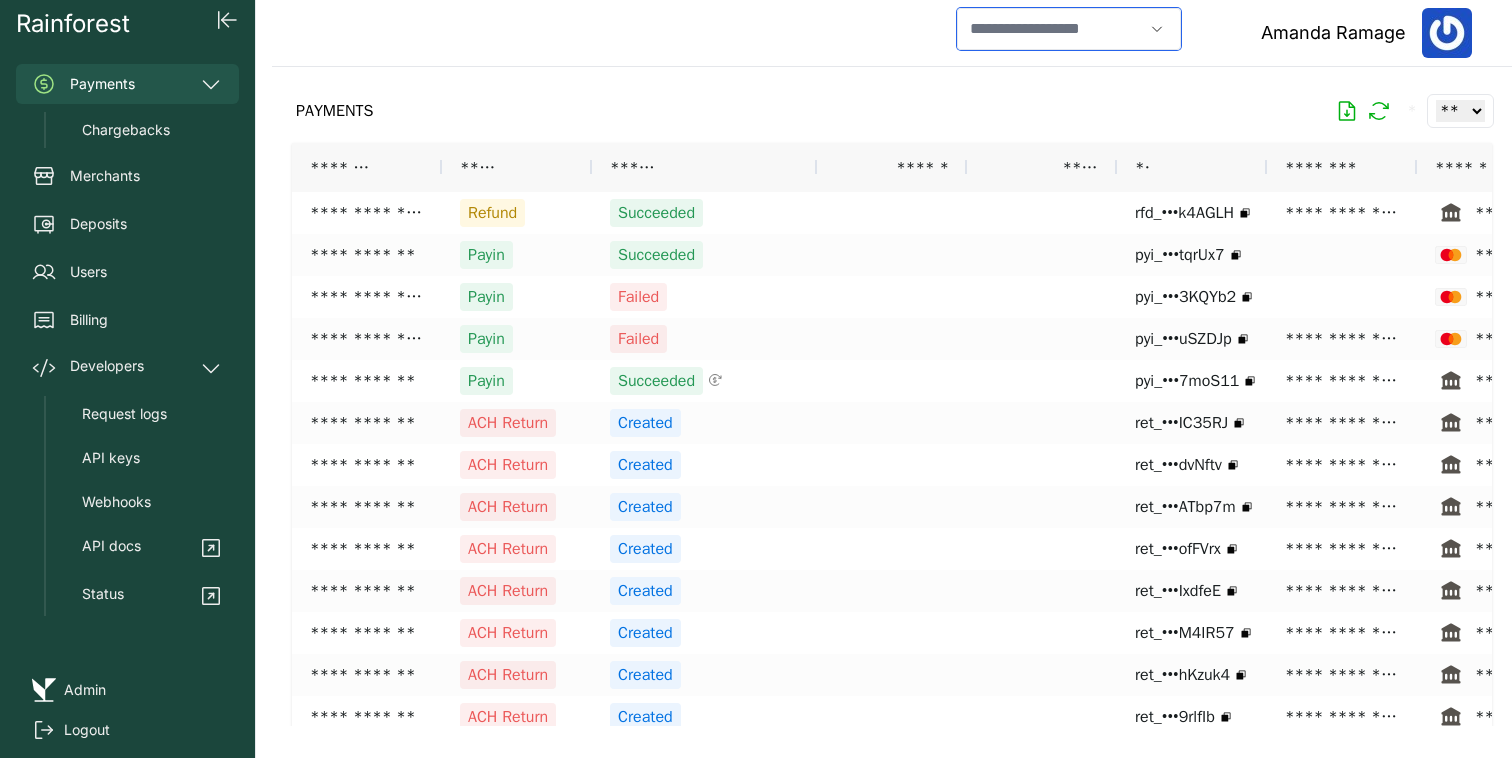 click at bounding box center (1050, 29) 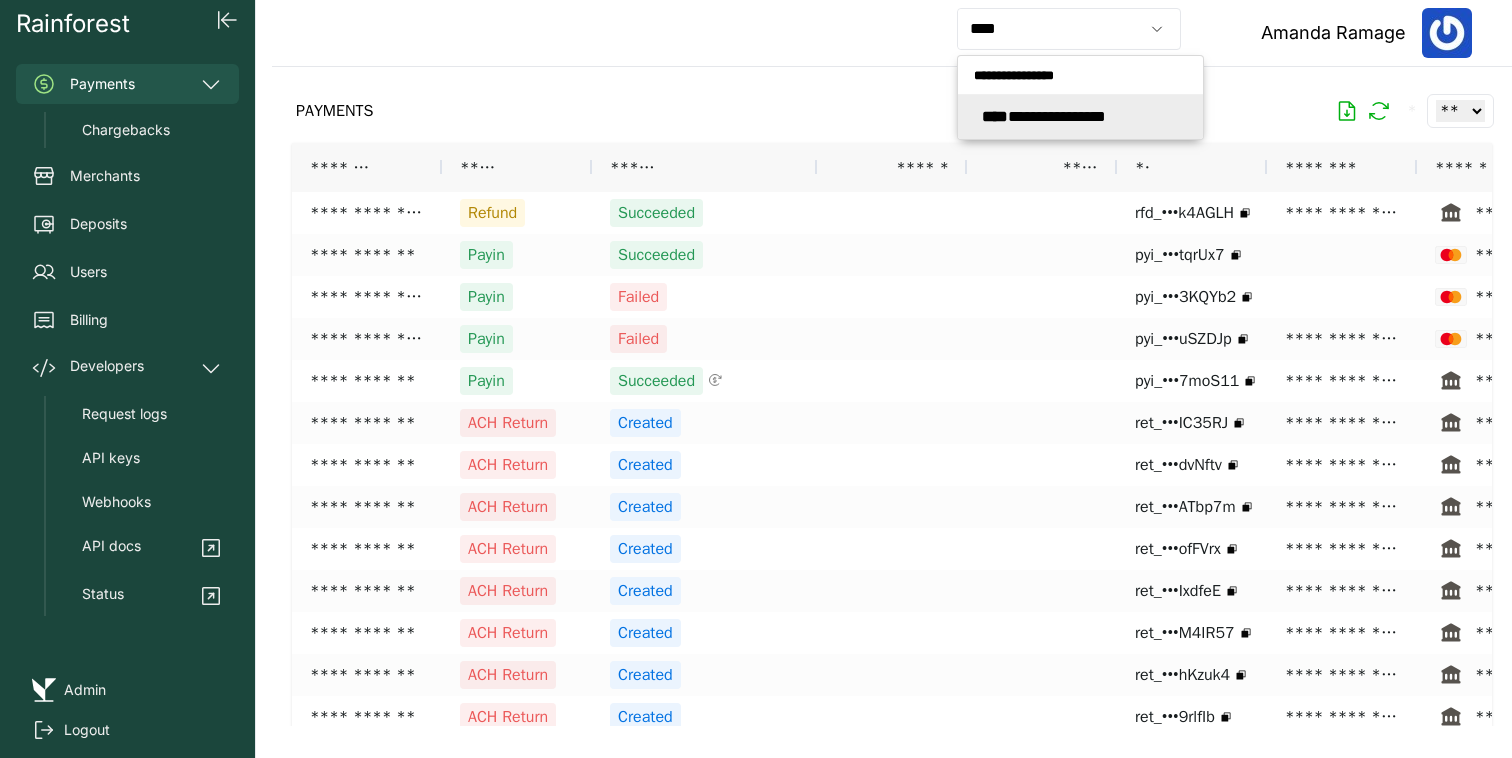 type on "**********" 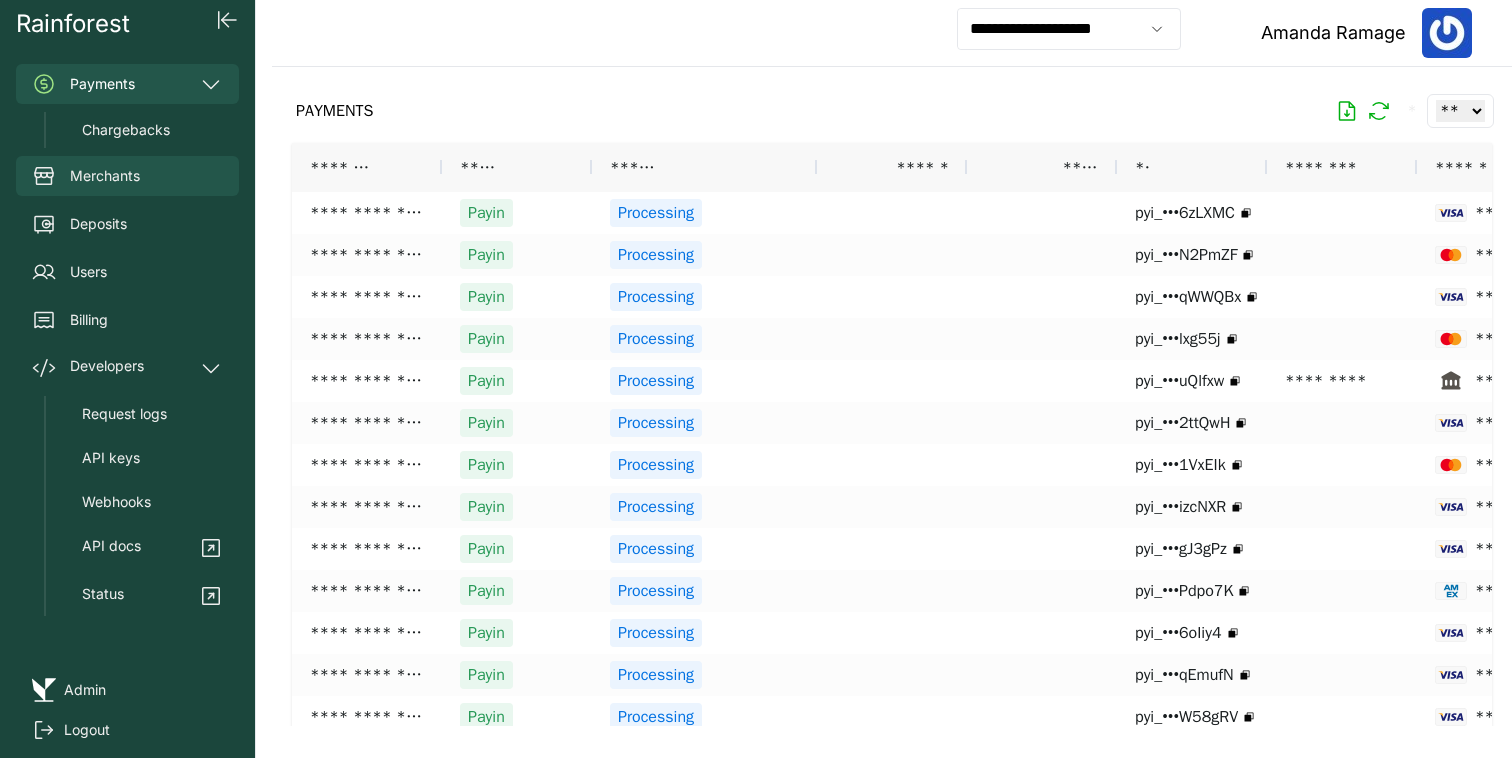 click on "Merchants" at bounding box center [127, 176] 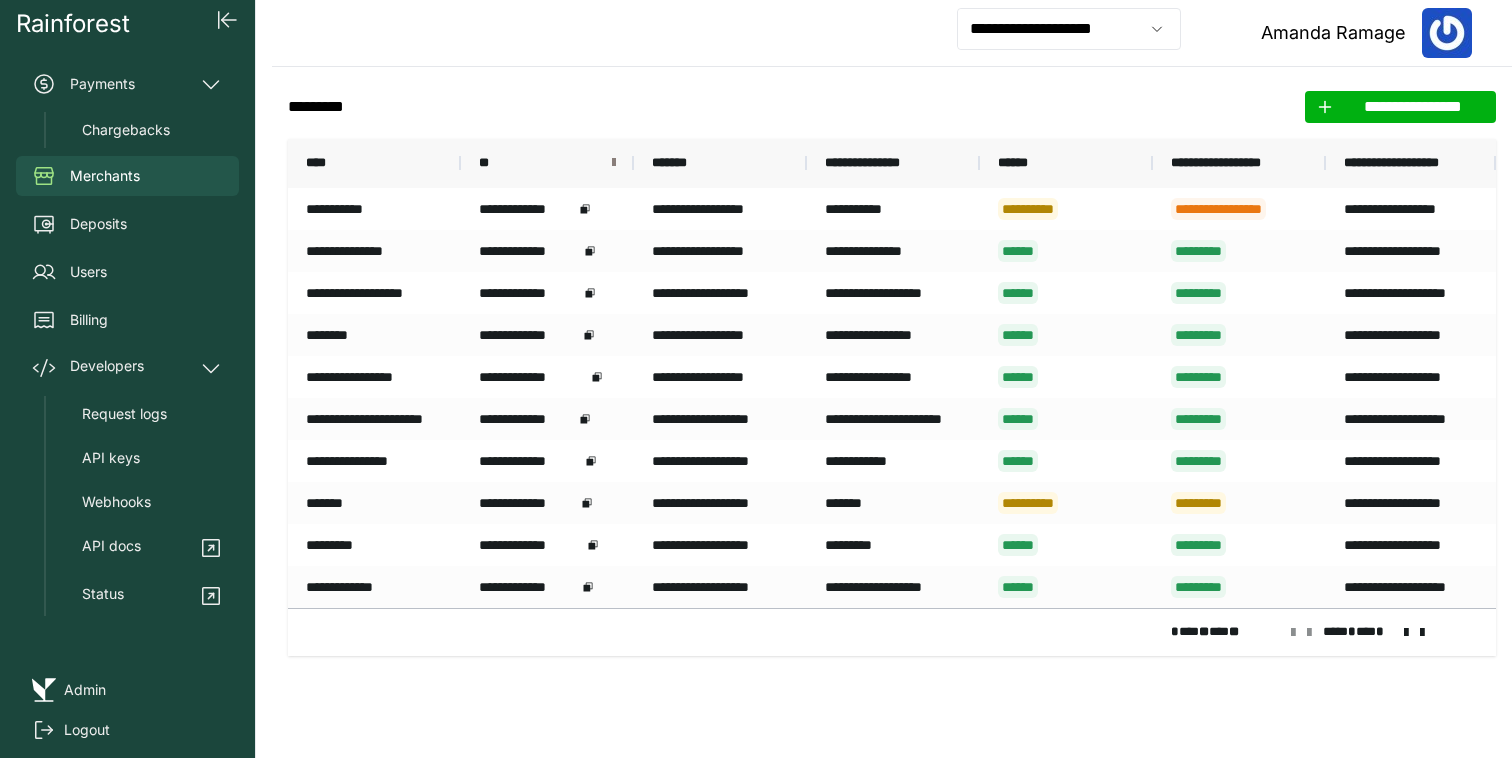 click at bounding box center [614, 163] 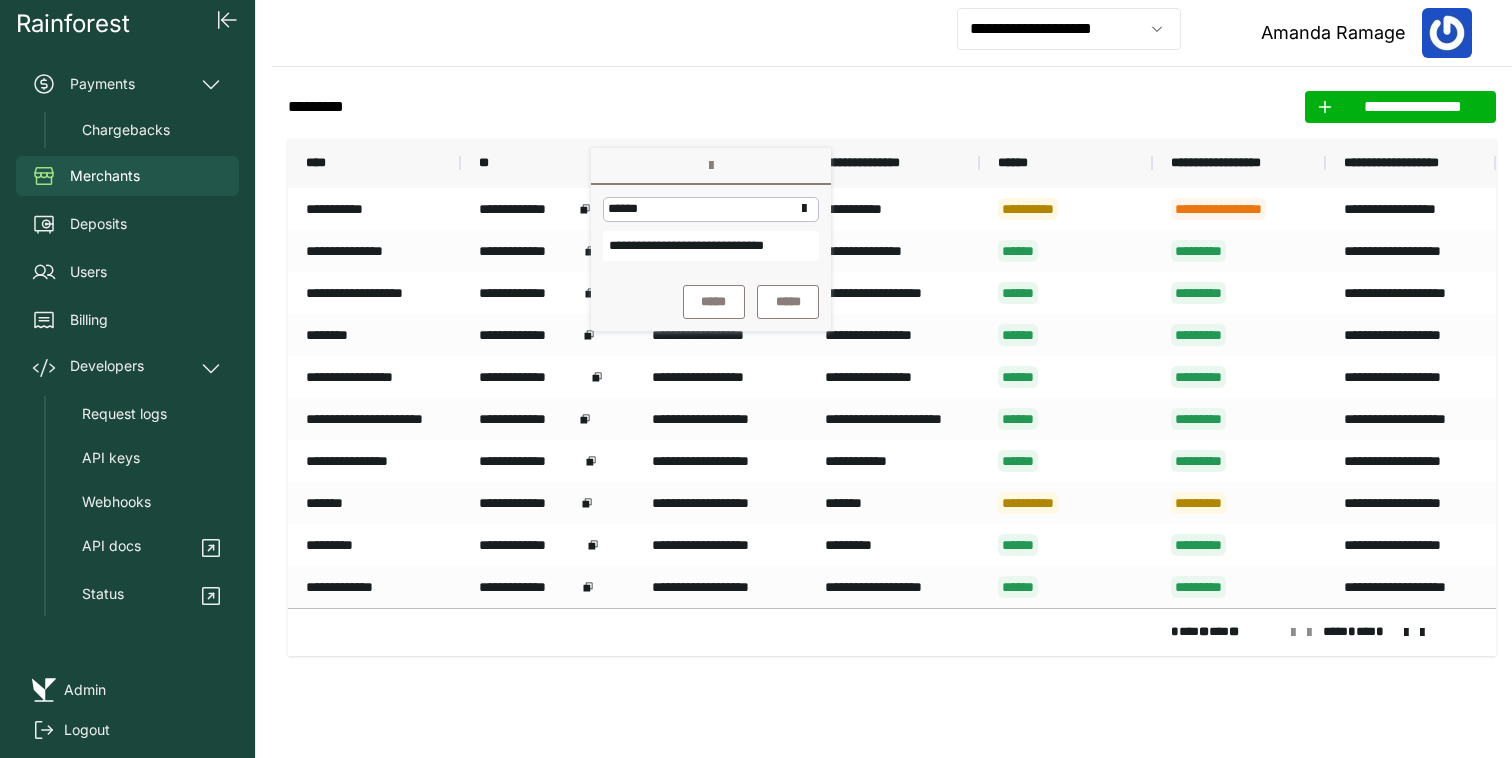scroll, scrollTop: 0, scrollLeft: 40, axis: horizontal 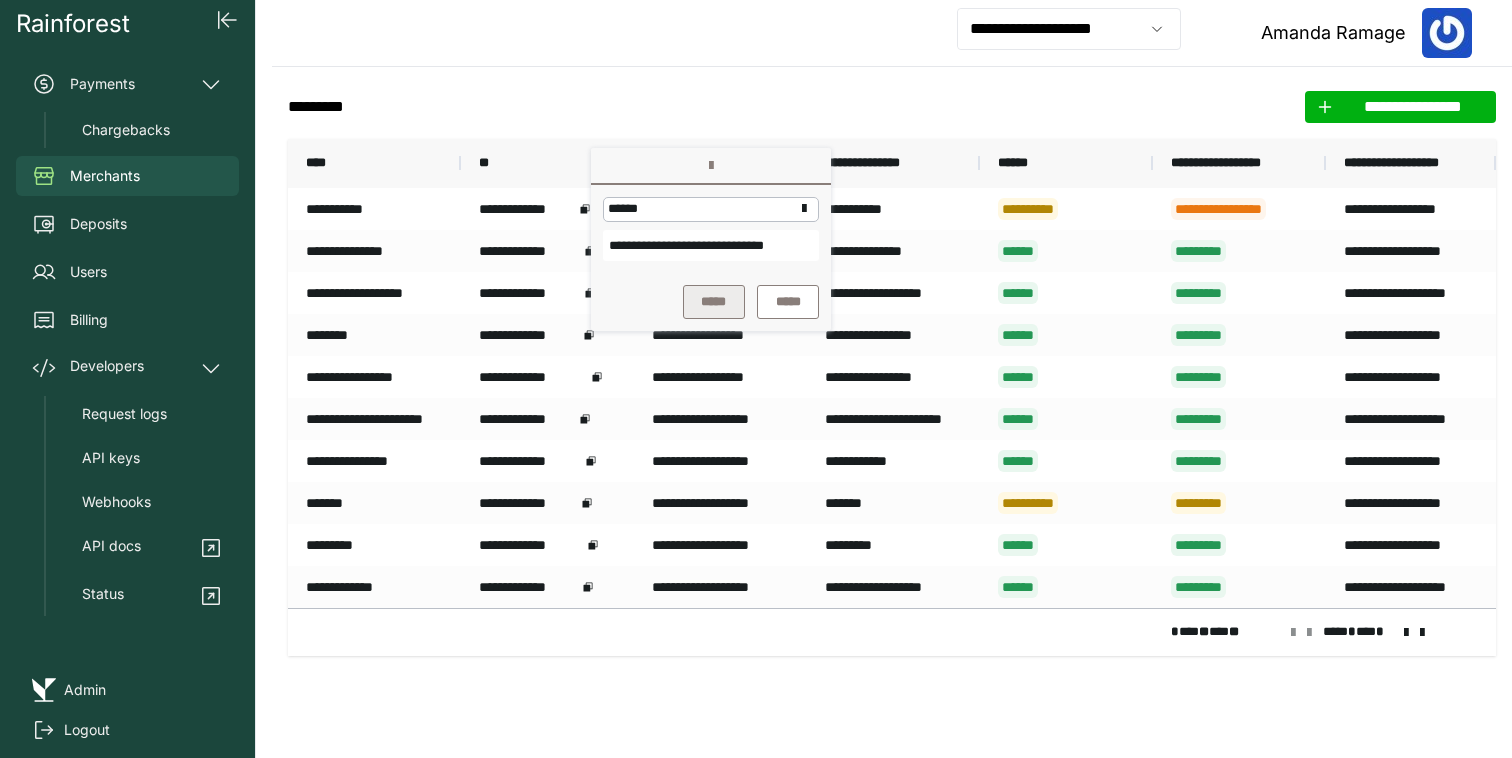 type on "**********" 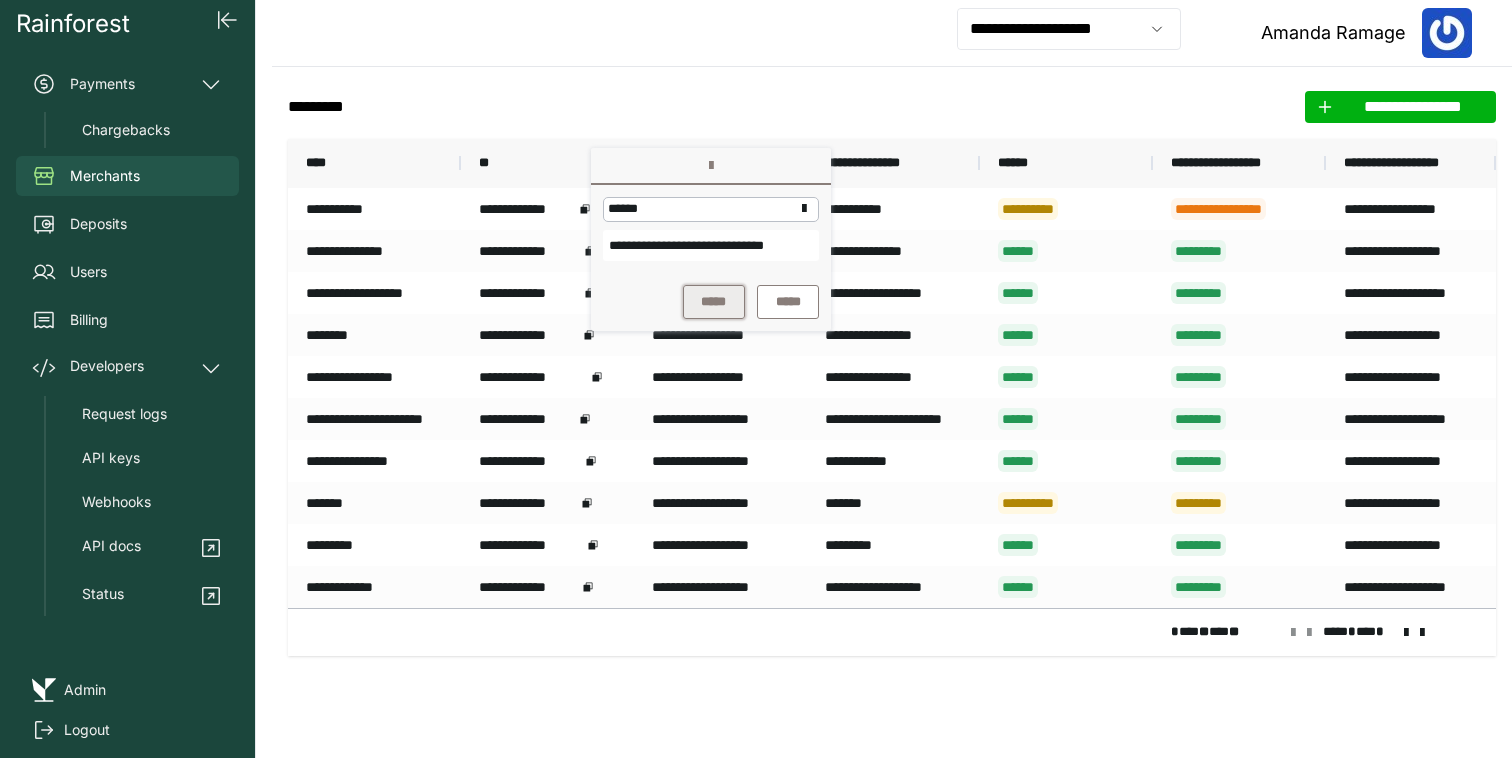 scroll, scrollTop: 0, scrollLeft: 0, axis: both 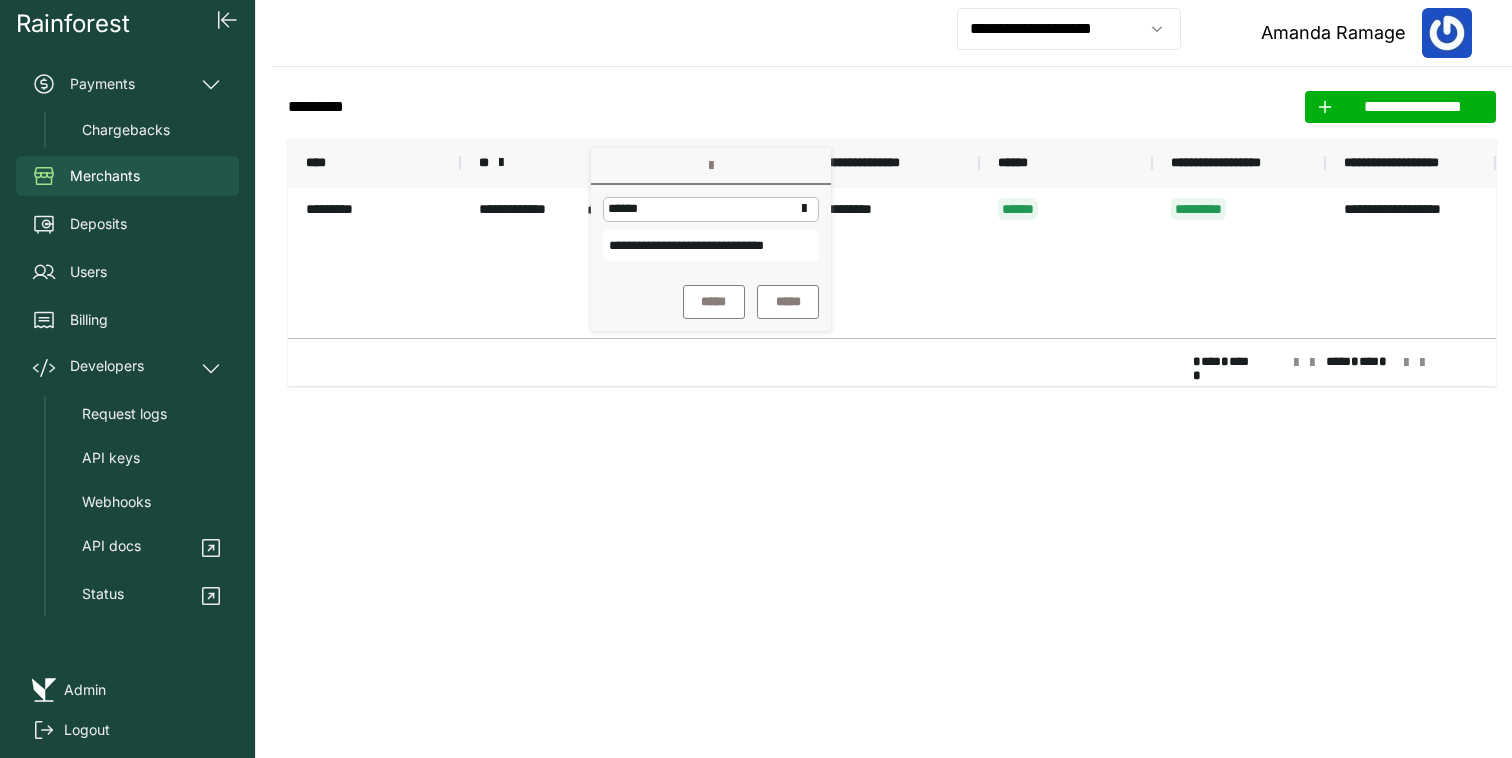 click on "**********" 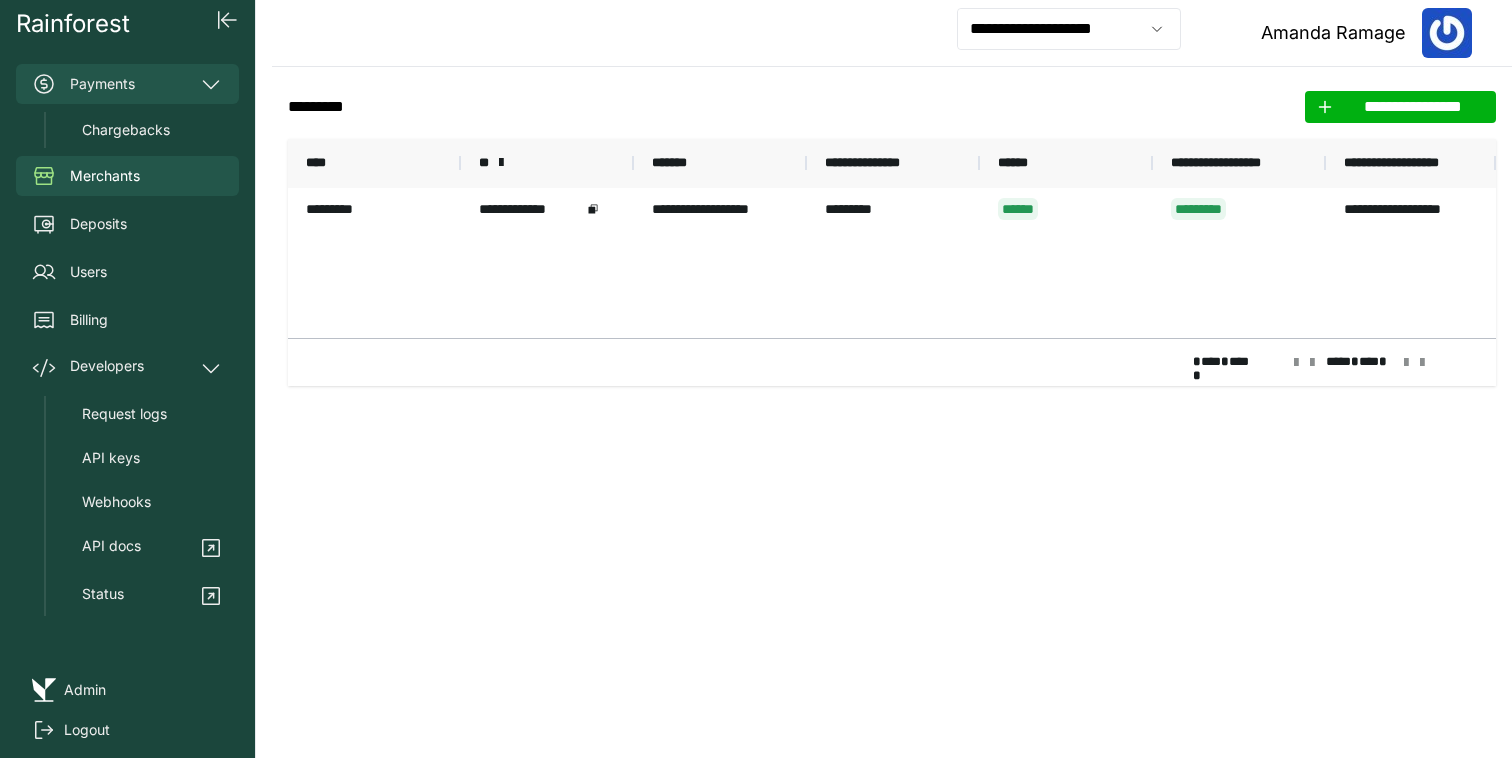 click on "Payments" at bounding box center [127, 84] 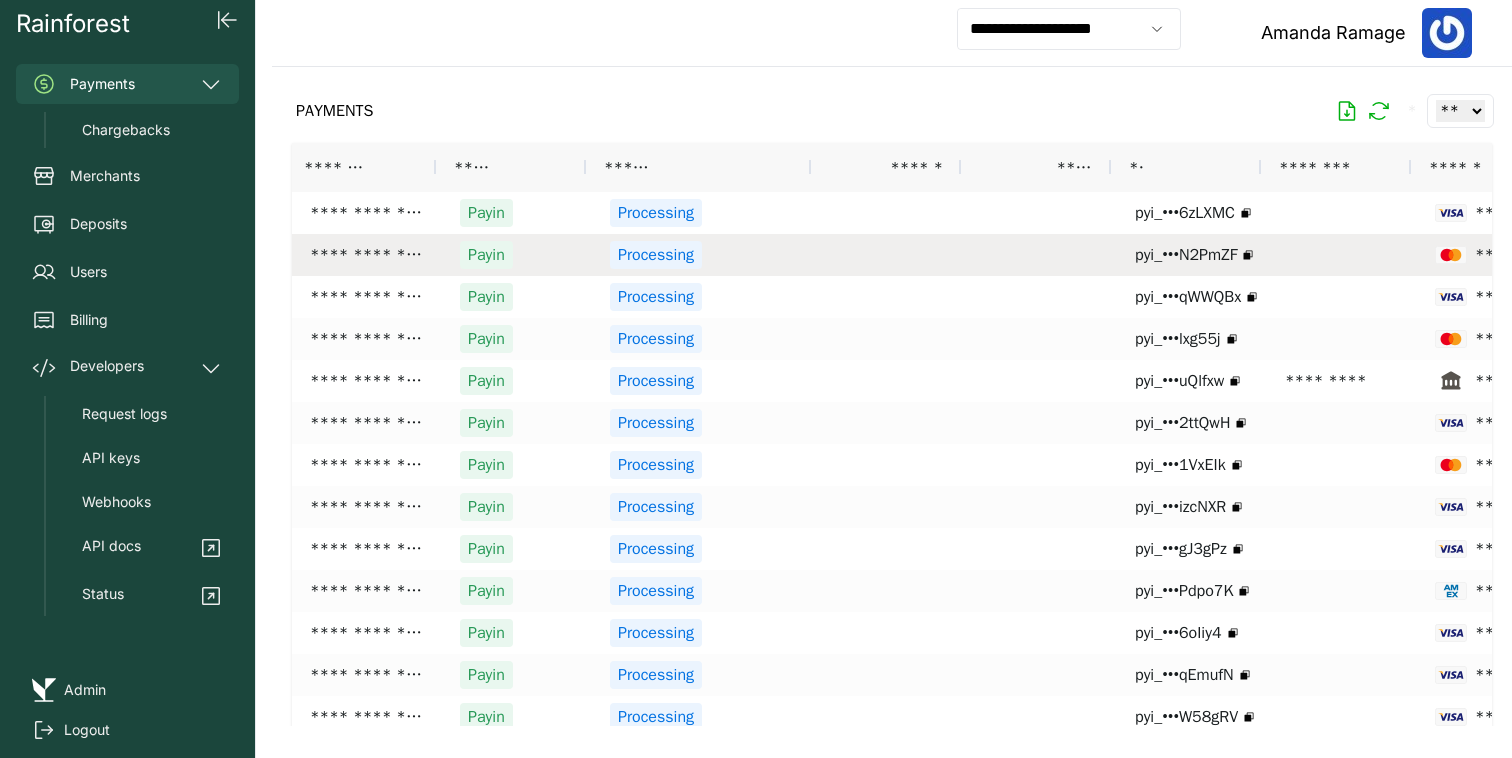 scroll, scrollTop: 0, scrollLeft: 152, axis: horizontal 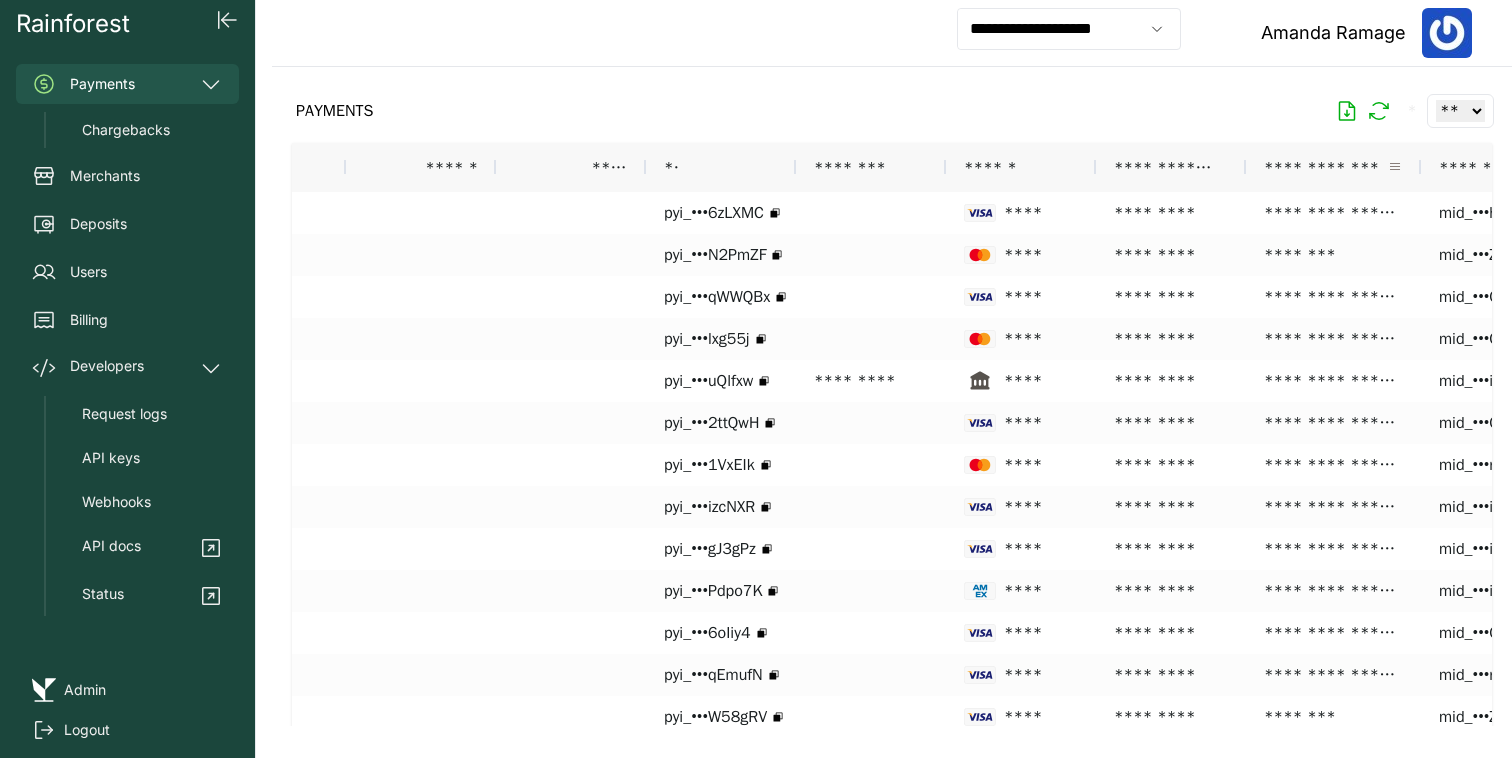 click at bounding box center (1395, 167) 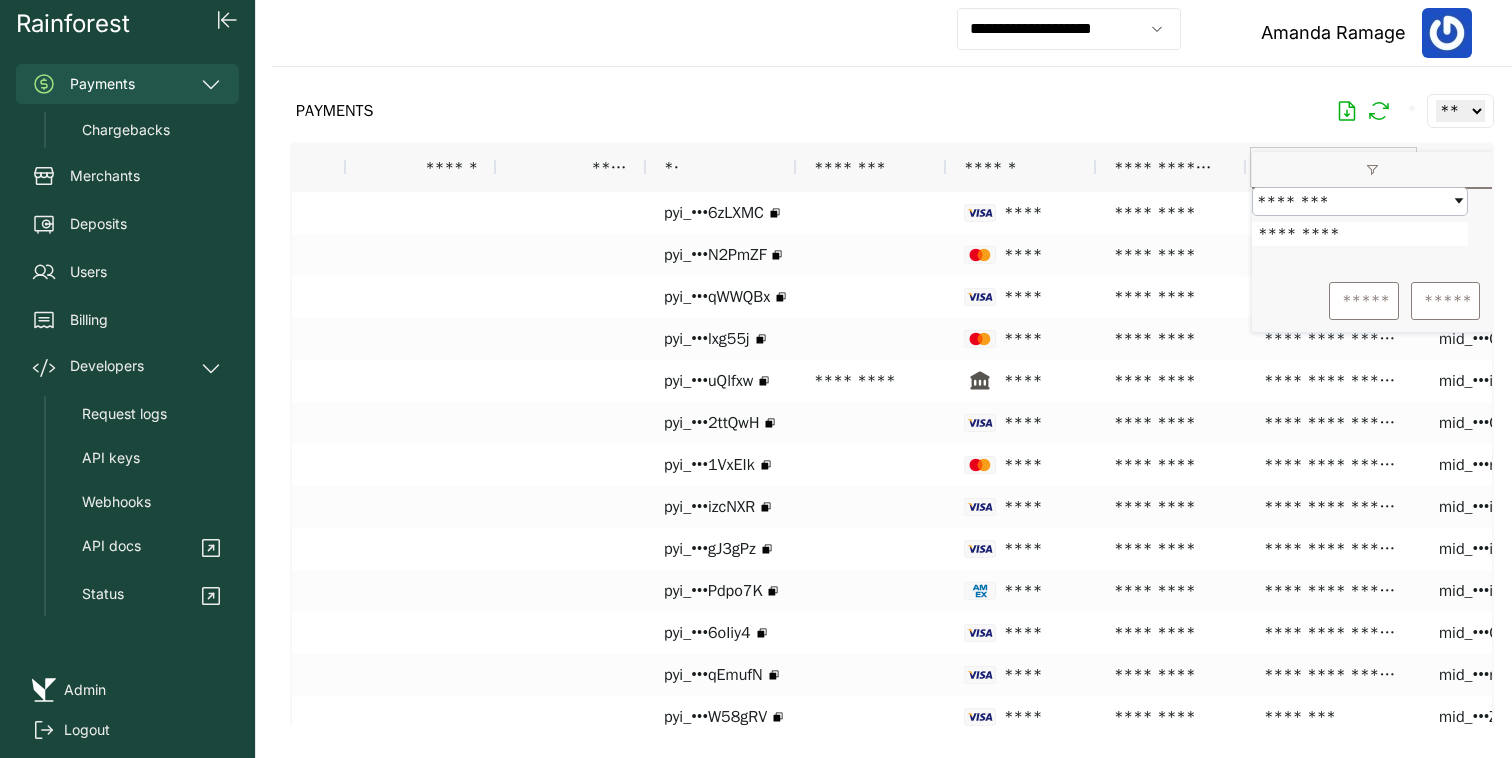 type on "*********" 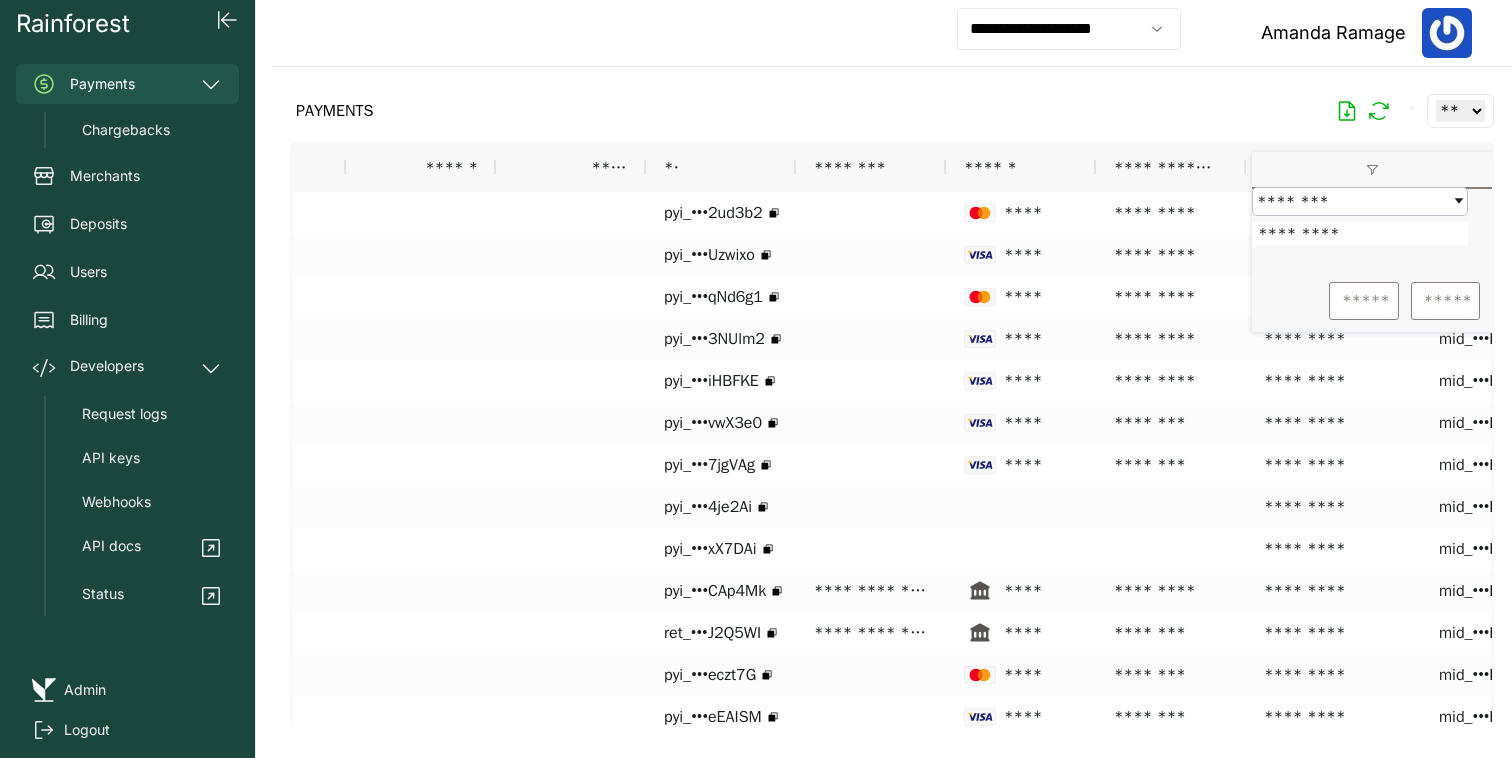 click on "PAYMENTS * ** ** ** ***" at bounding box center (892, 111) 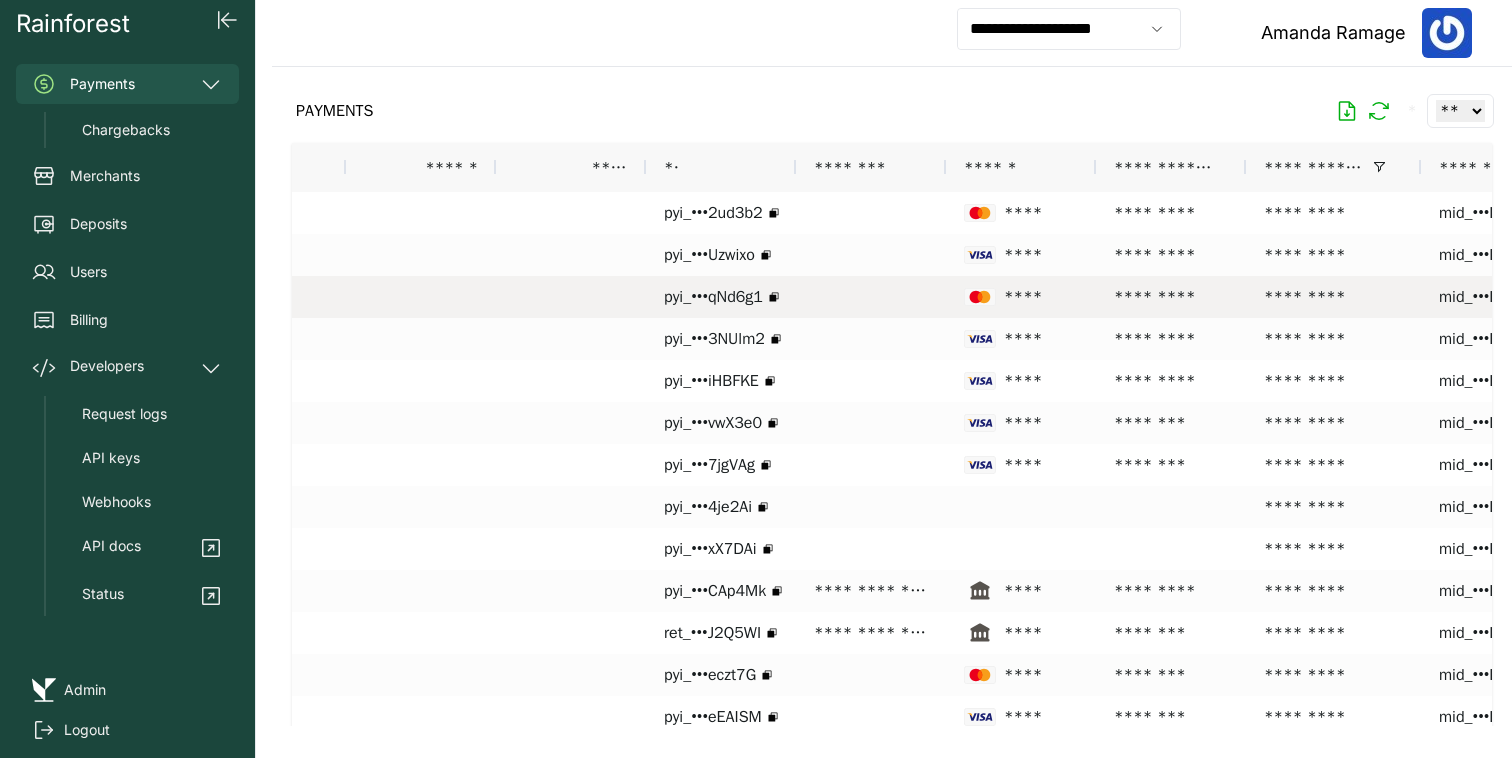 scroll, scrollTop: 0, scrollLeft: 358, axis: horizontal 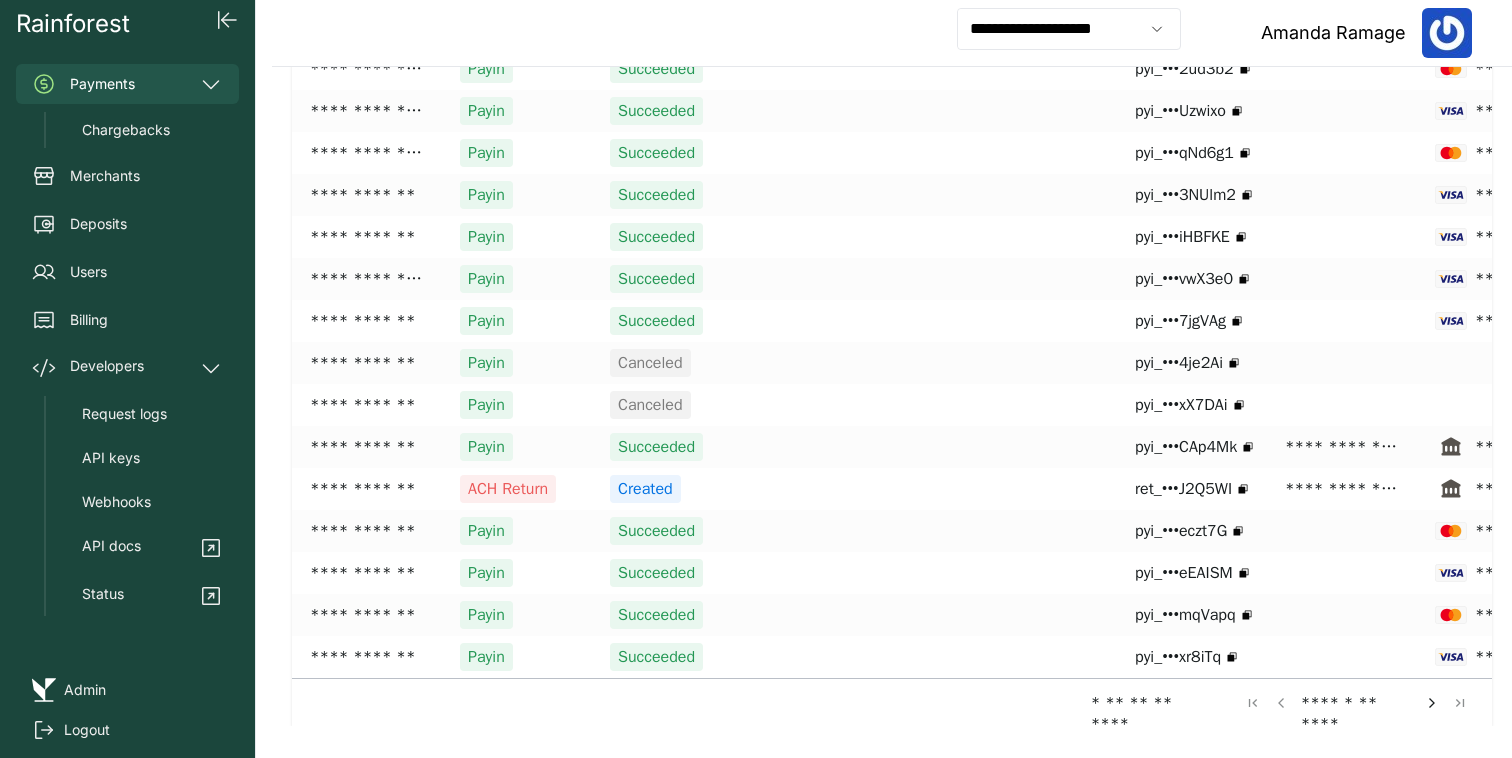 click at bounding box center [1432, 703] 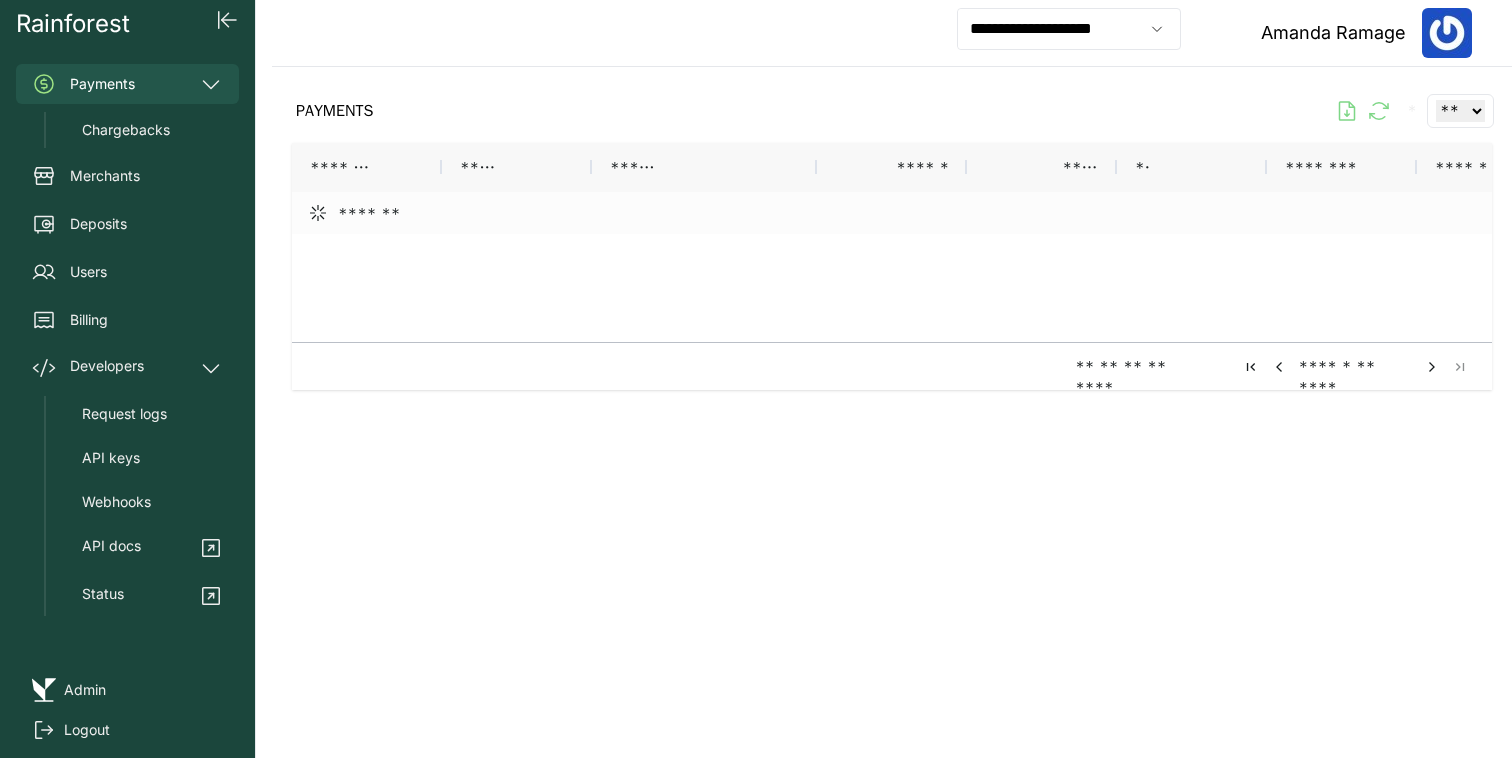 scroll, scrollTop: 0, scrollLeft: 0, axis: both 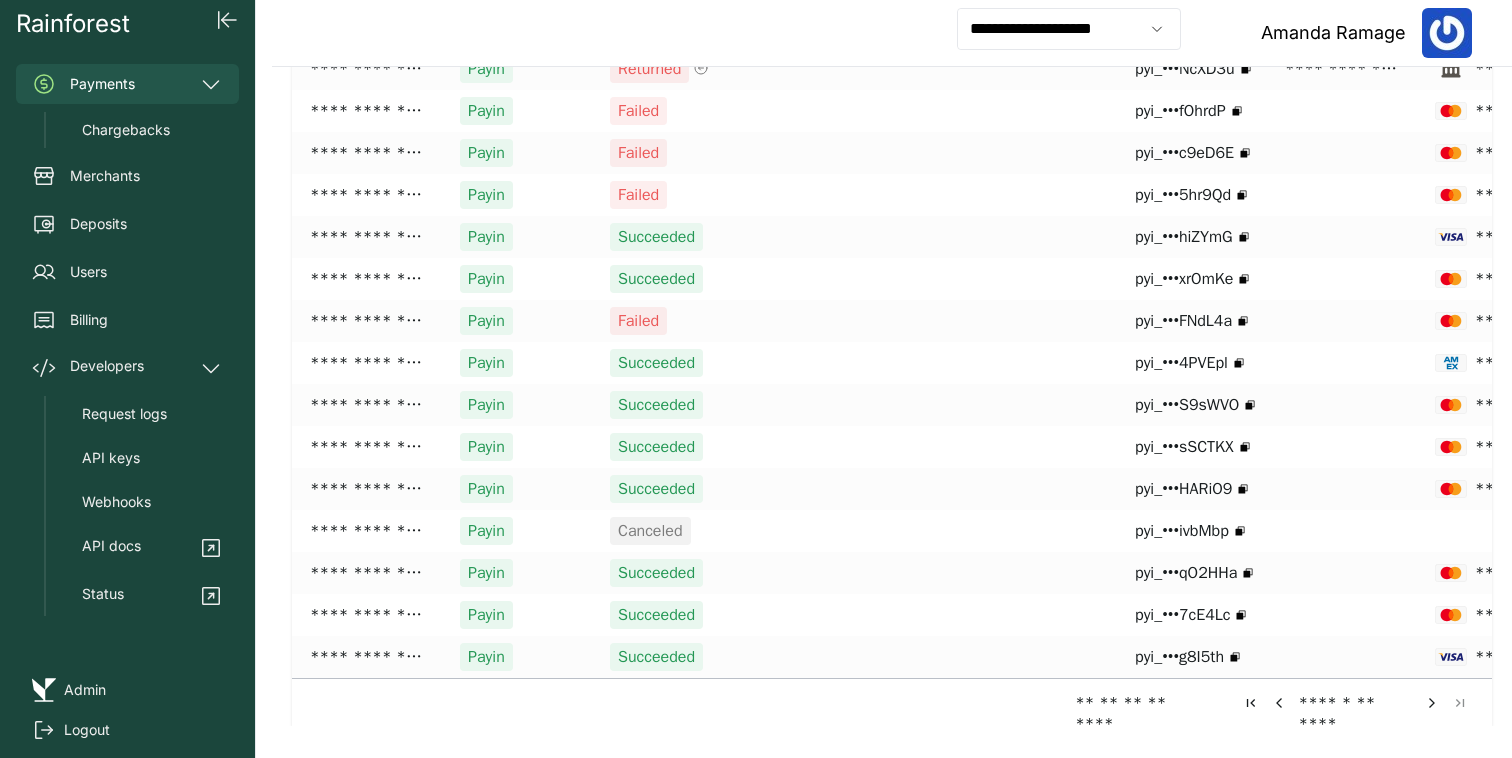 click at bounding box center [1279, 703] 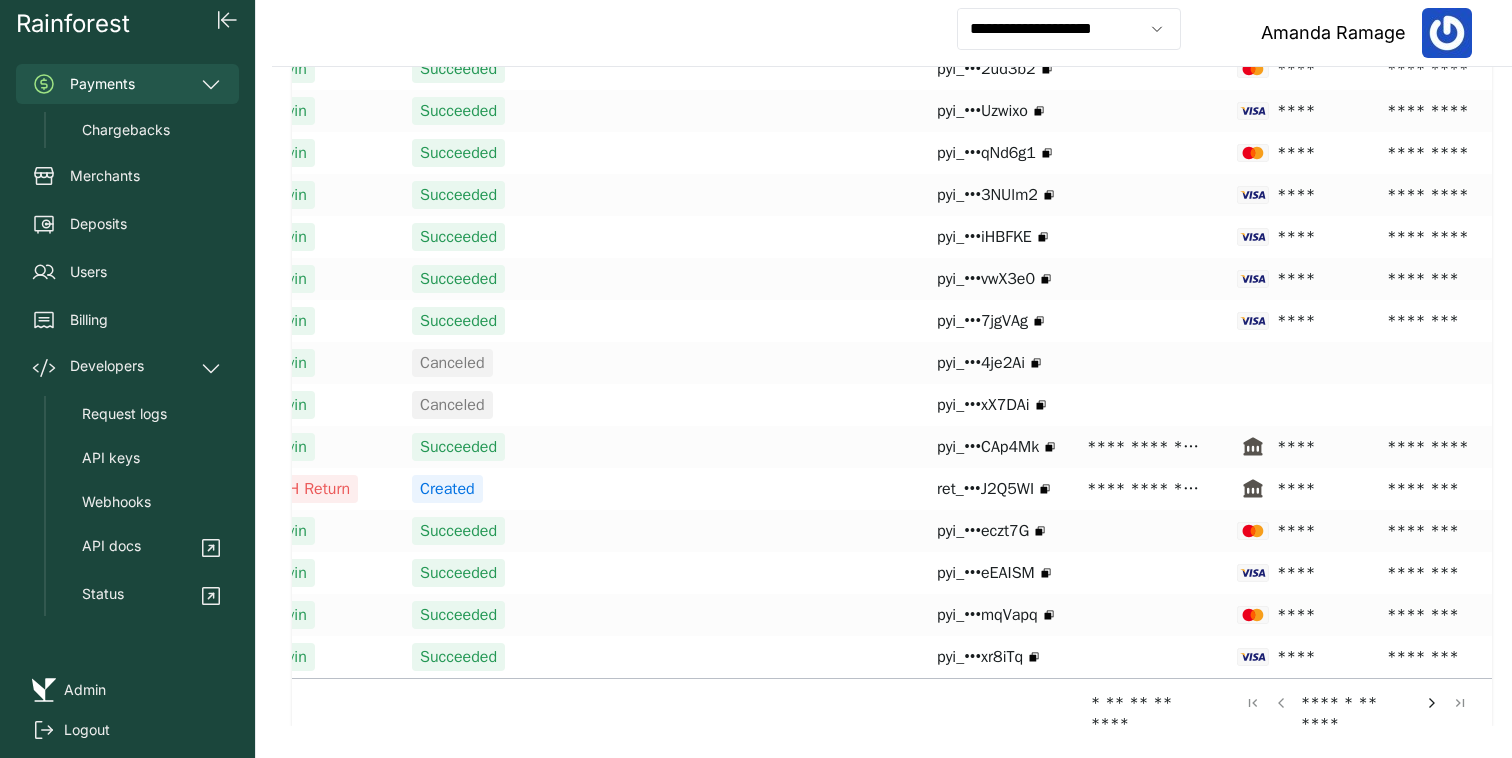 click at bounding box center (1432, 703) 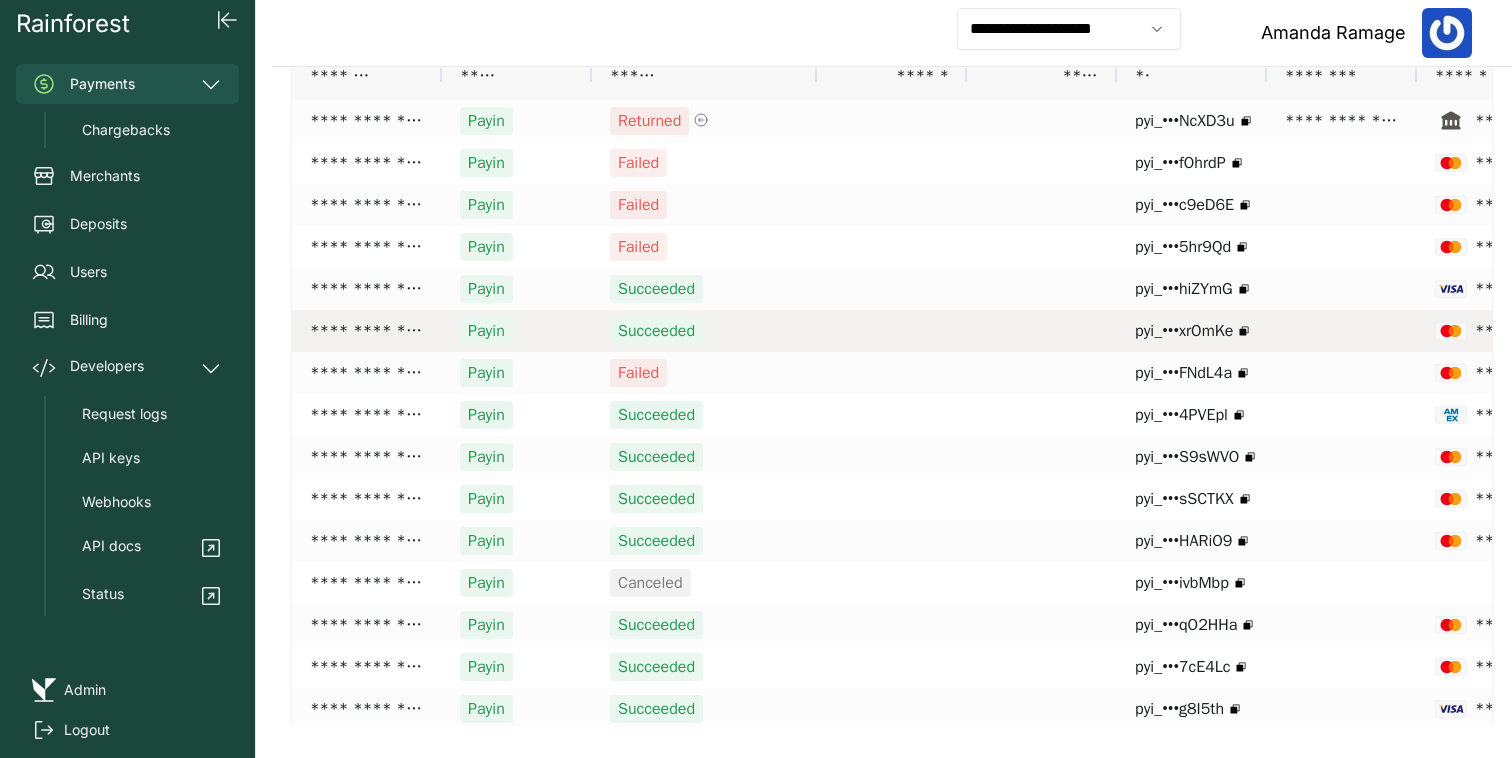 click on "Succeeded" at bounding box center (704, 331) 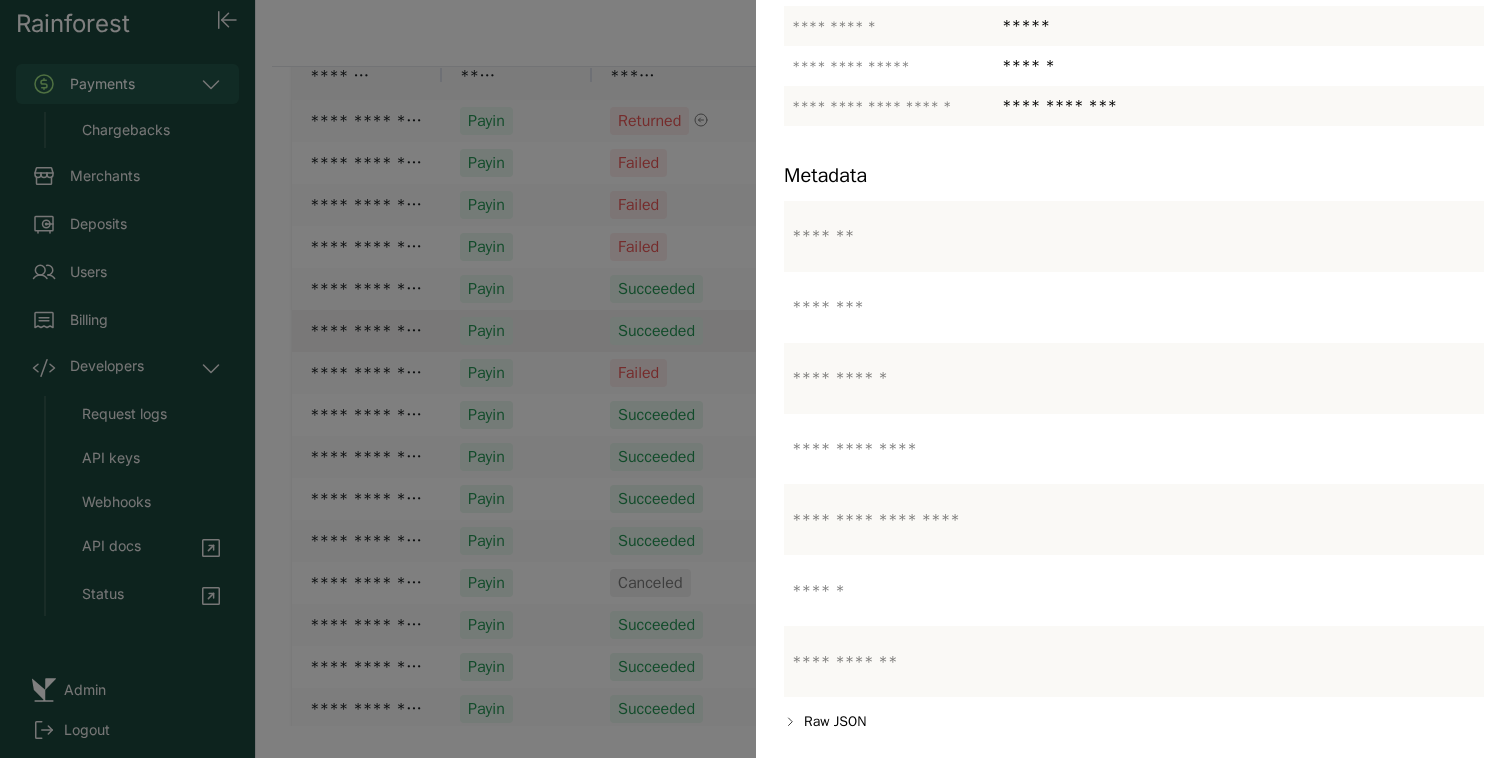 click at bounding box center [756, 379] 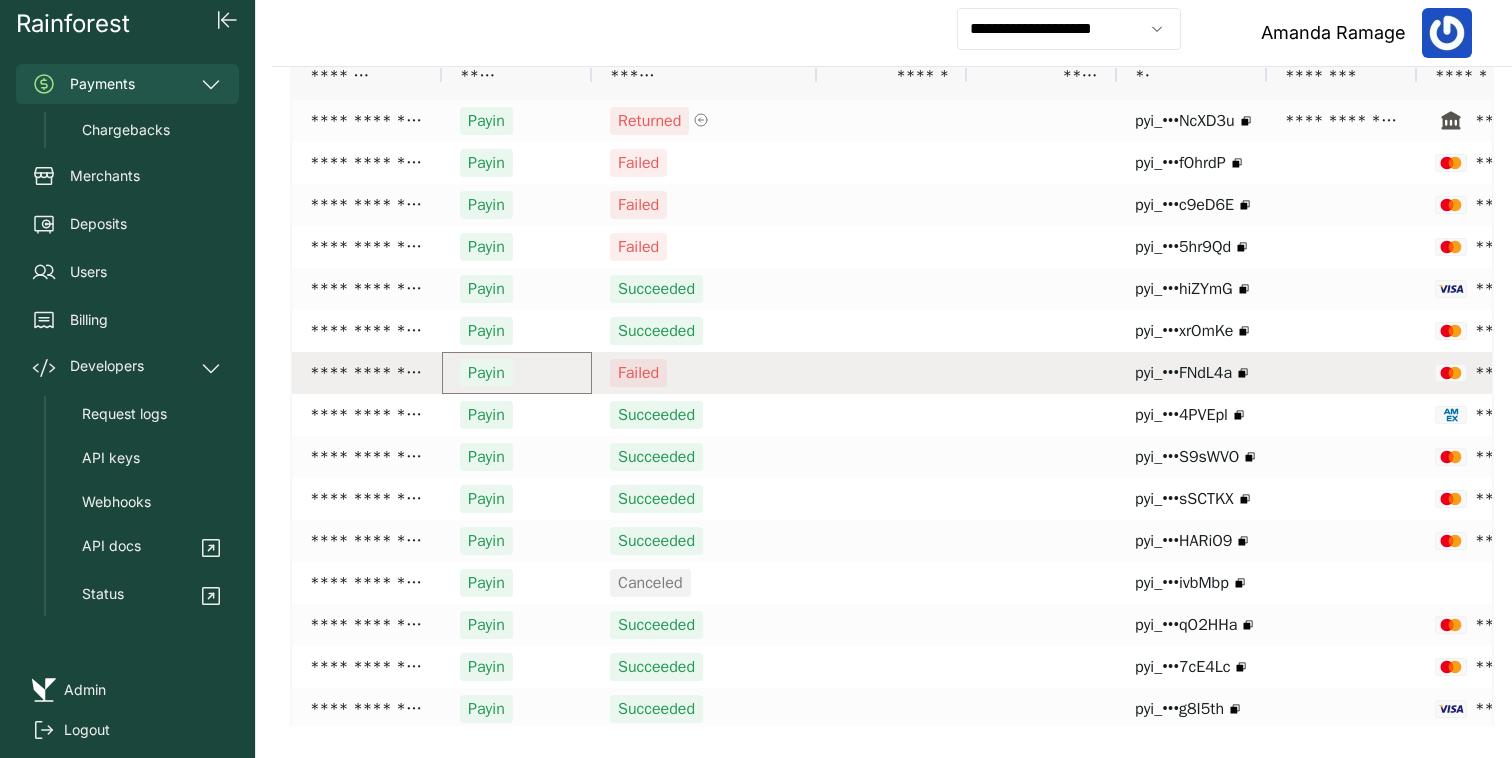 click on "Payin" at bounding box center (517, 373) 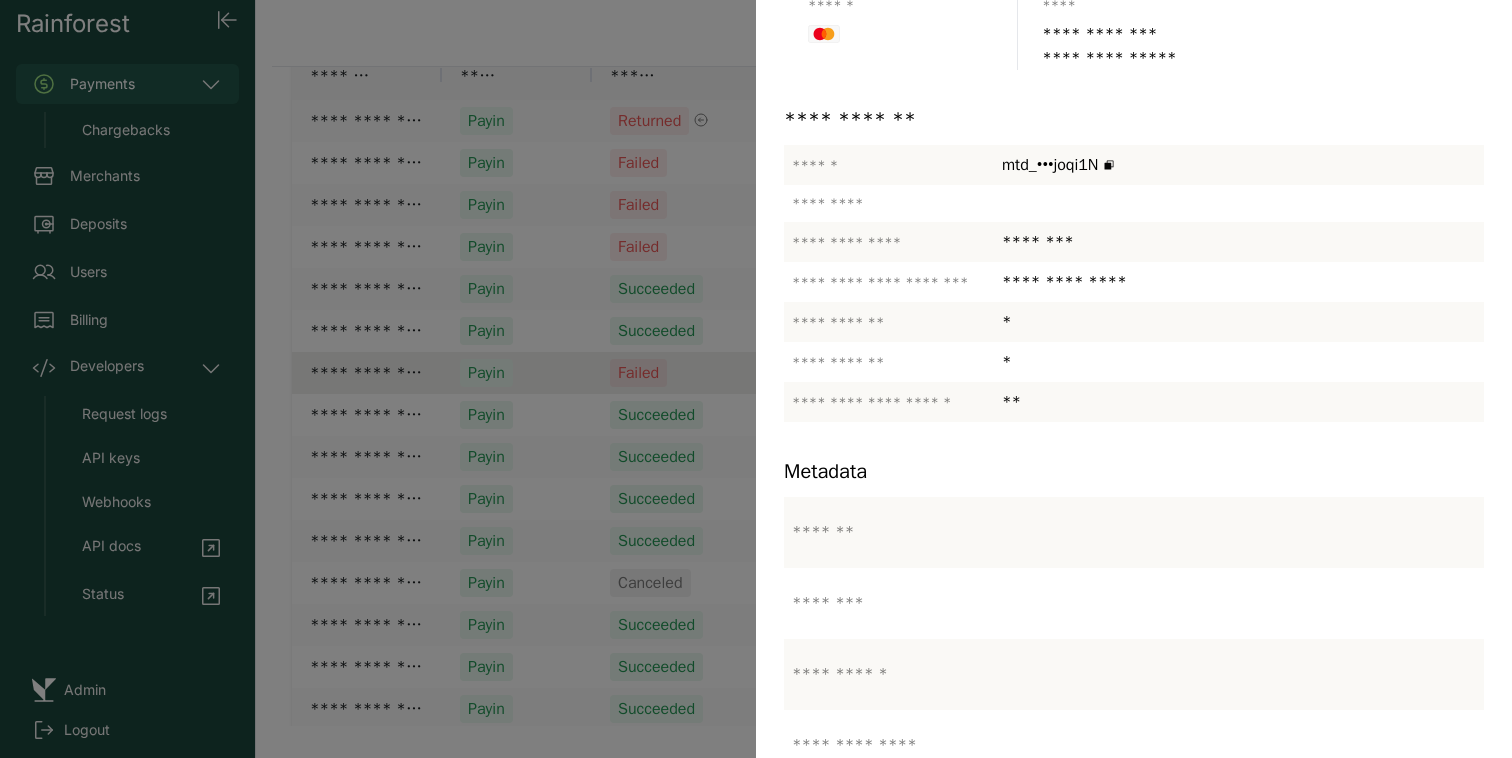 click at bounding box center (756, 379) 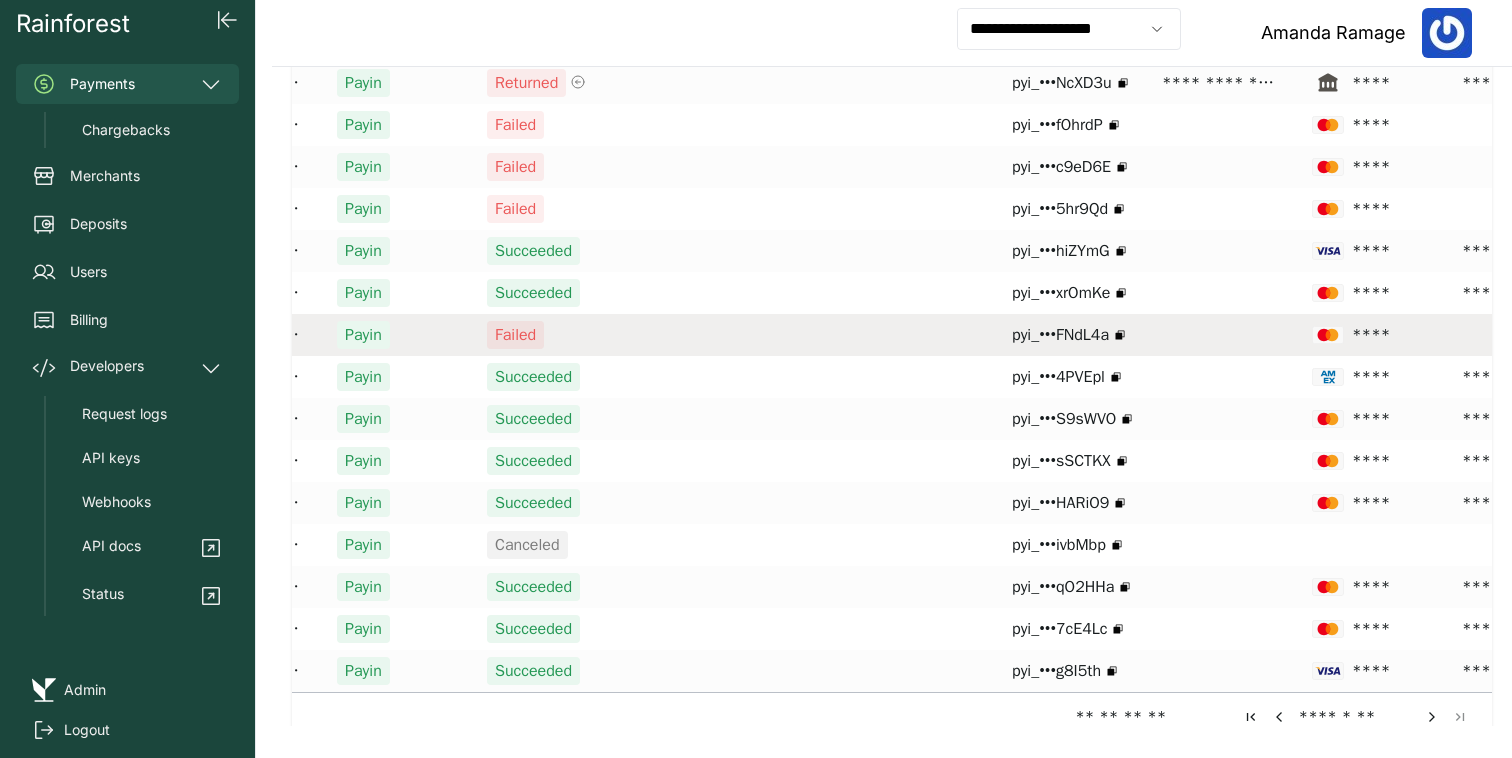 scroll, scrollTop: 132, scrollLeft: 0, axis: vertical 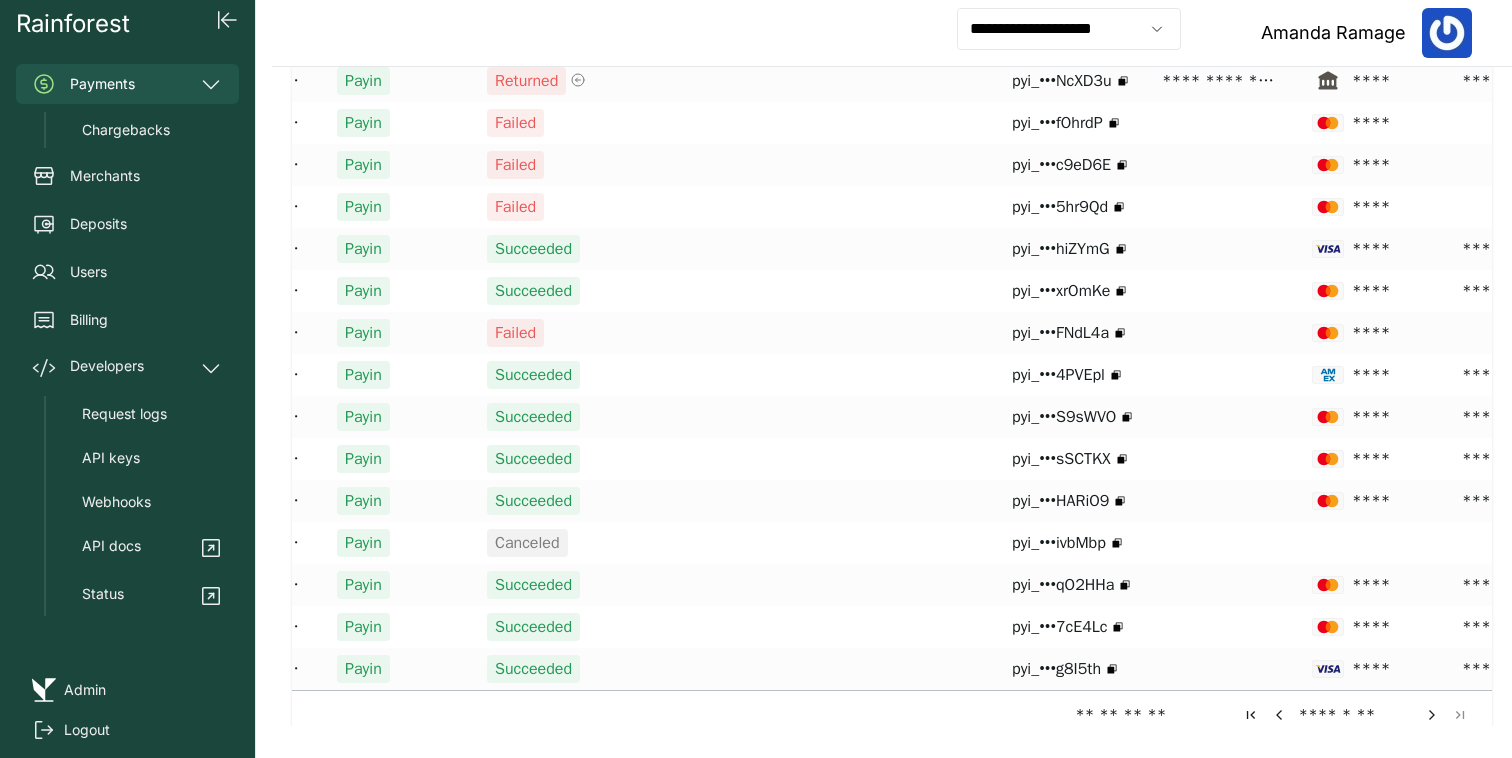 click at bounding box center [1279, 715] 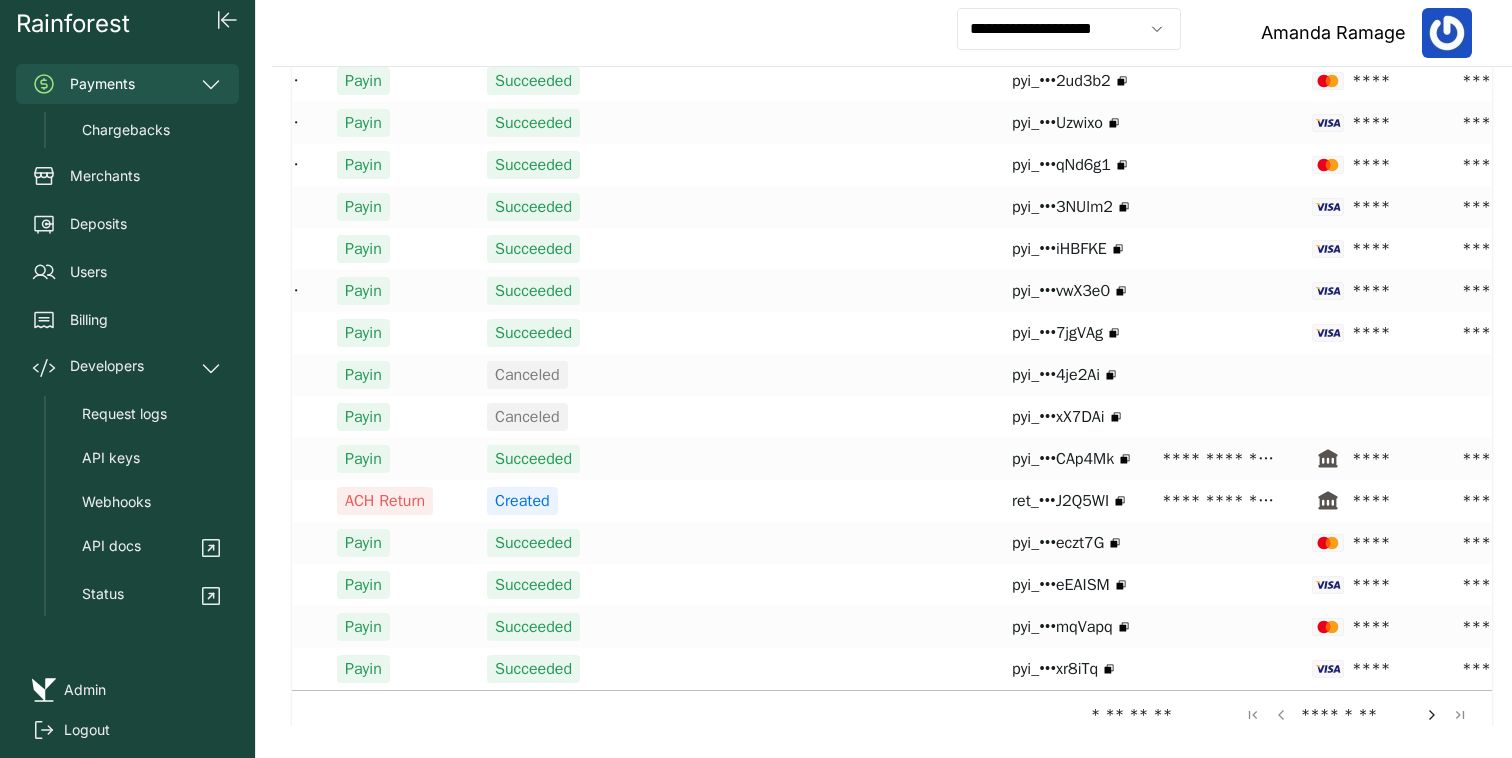click at bounding box center [1432, 715] 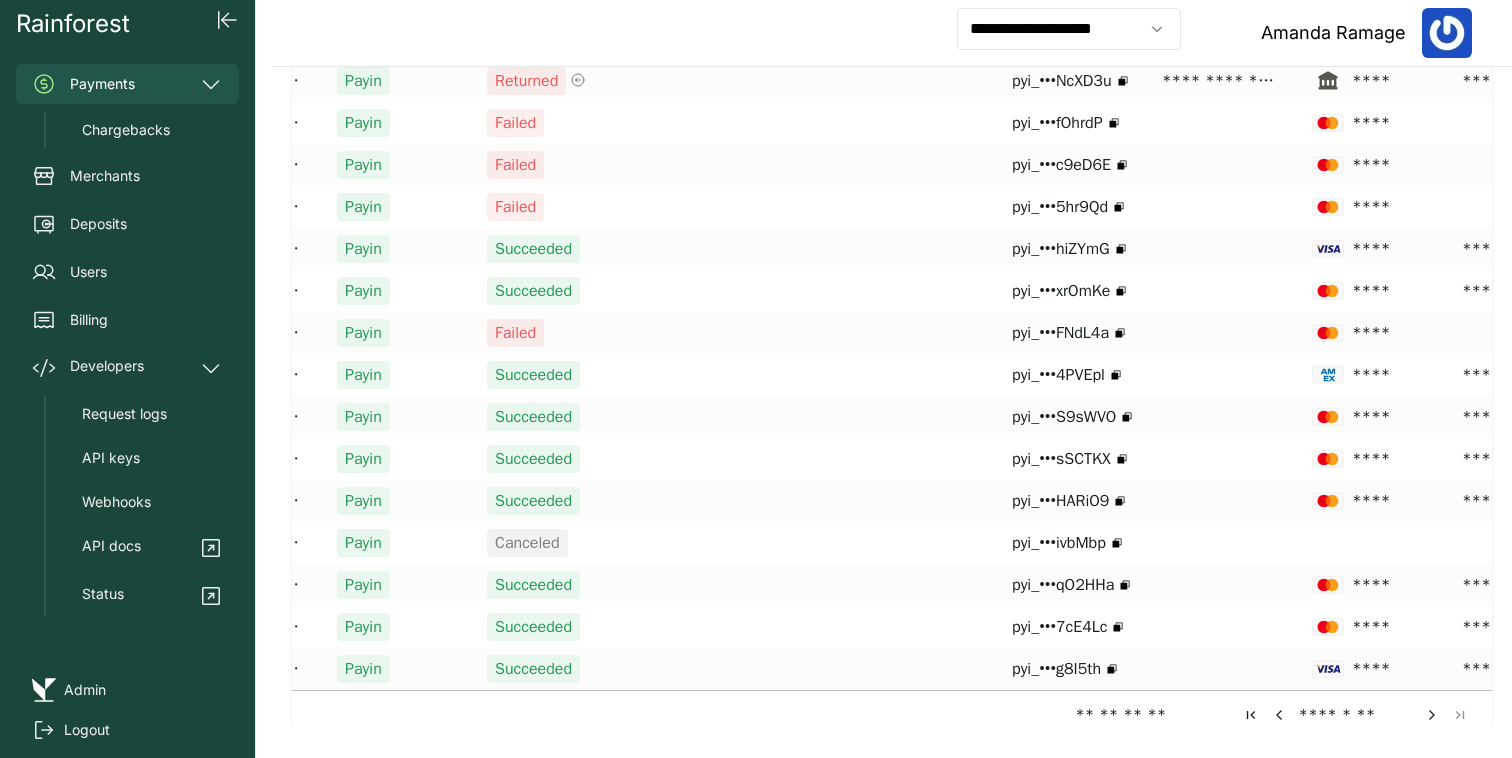 click at bounding box center [1432, 715] 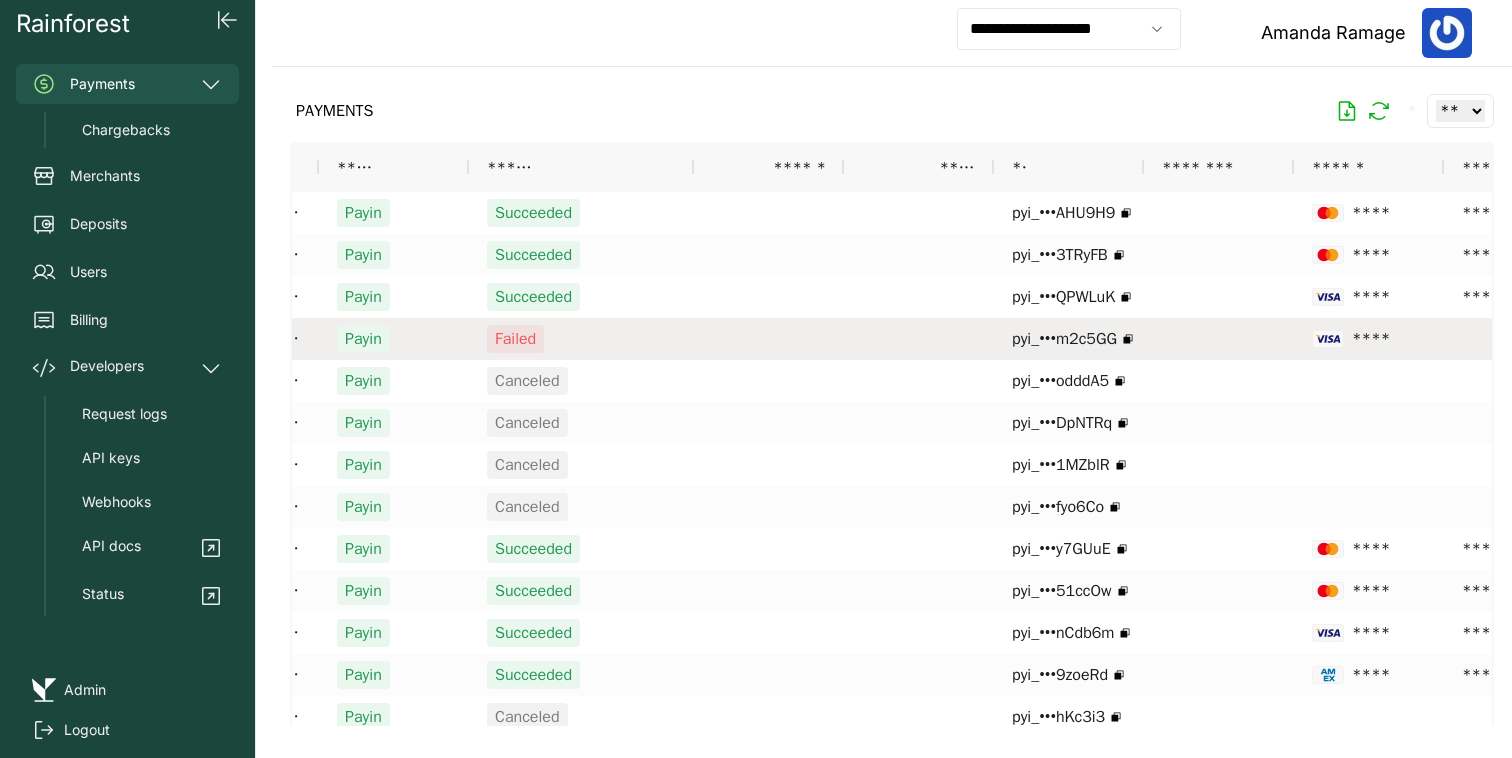 click on "Failed" at bounding box center (581, 339) 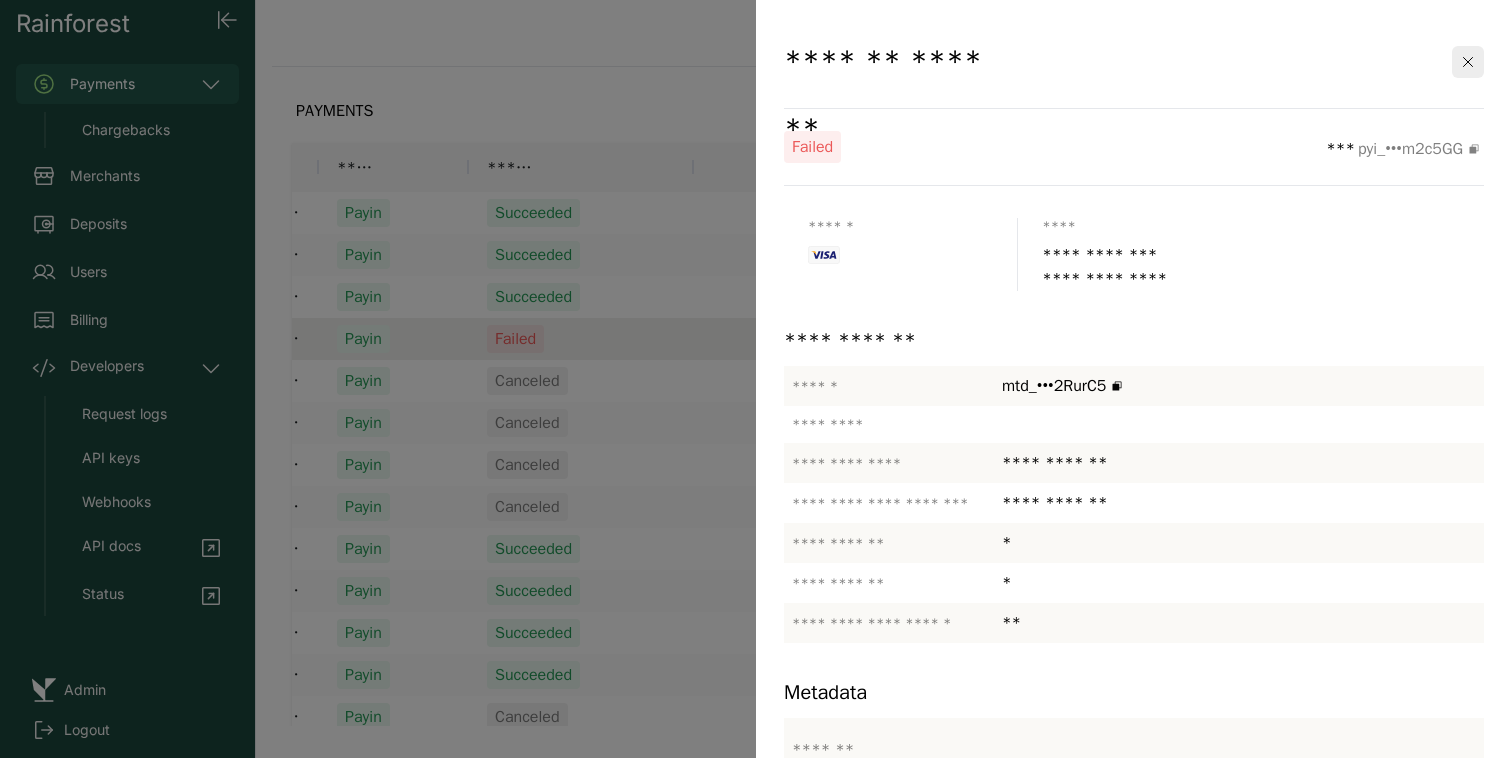 click at bounding box center [756, 379] 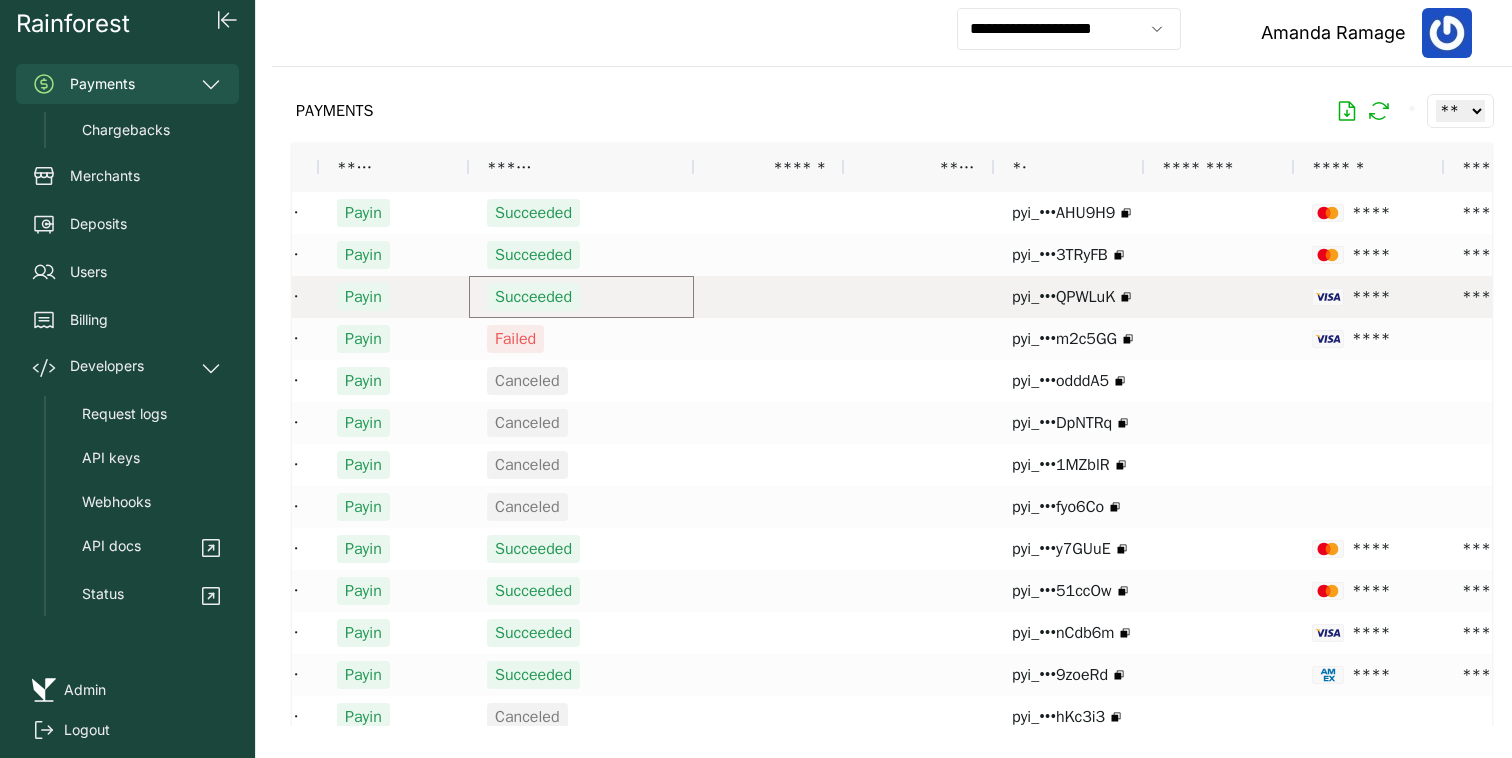 click on "Succeeded" at bounding box center [581, 297] 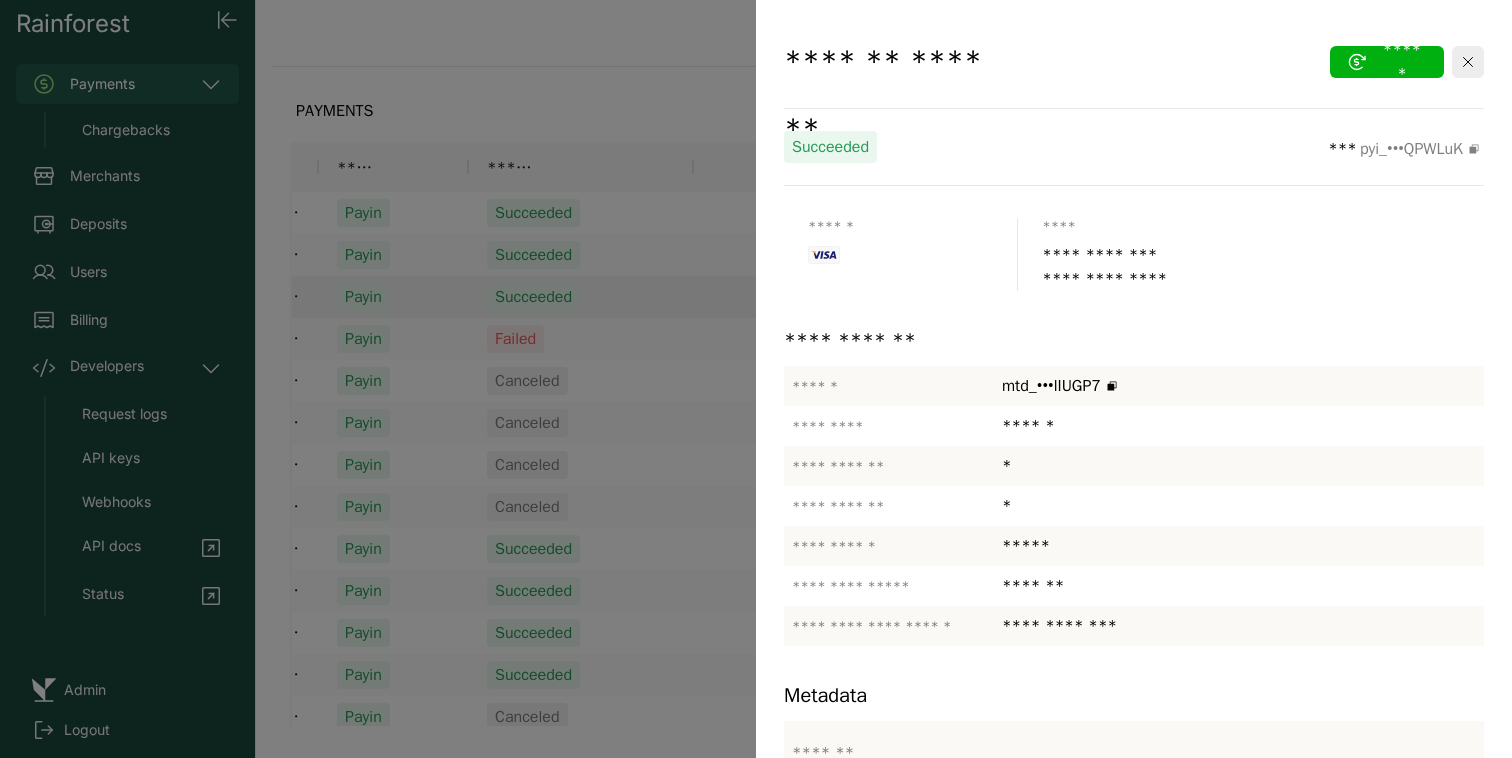 click at bounding box center (756, 379) 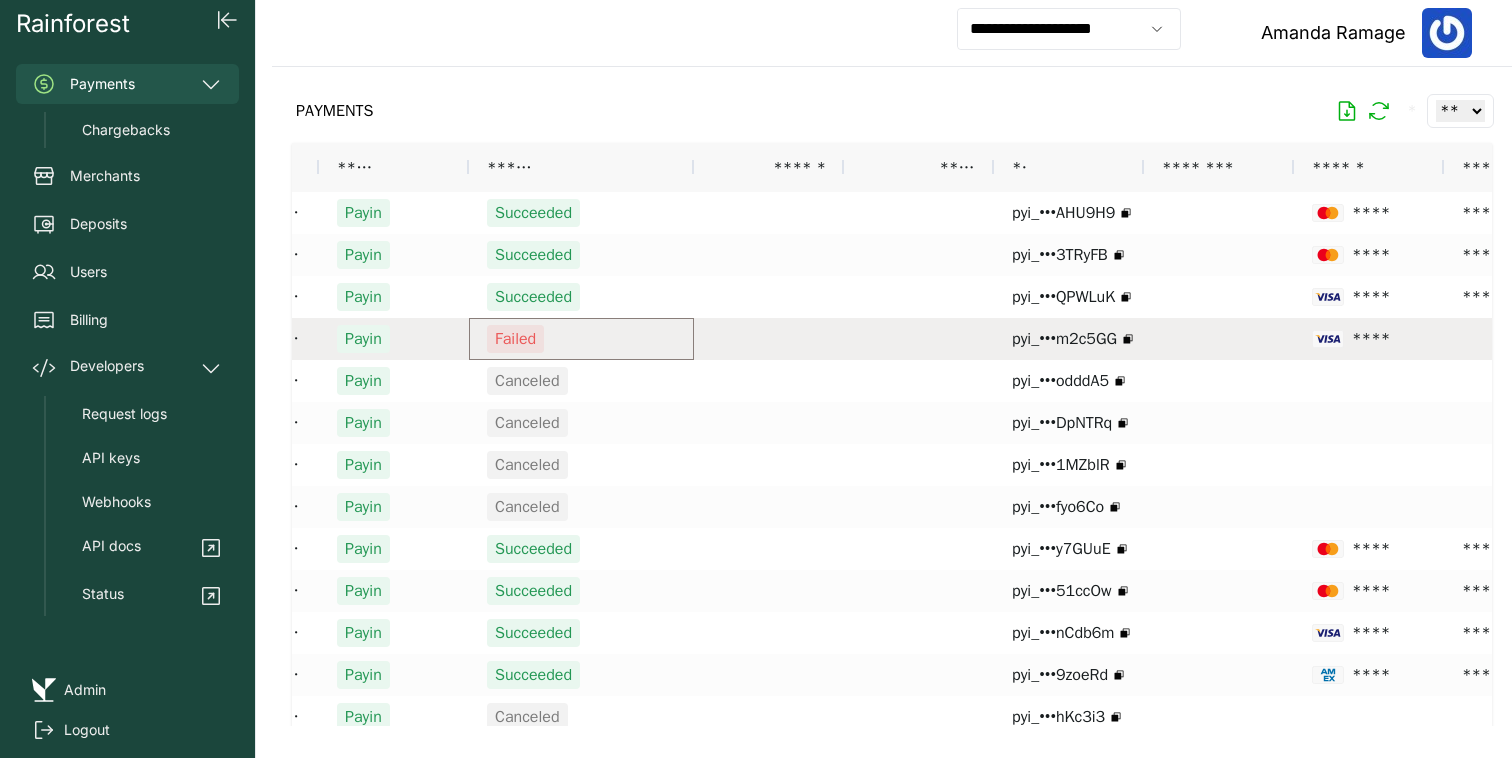 click on "Failed" at bounding box center [581, 339] 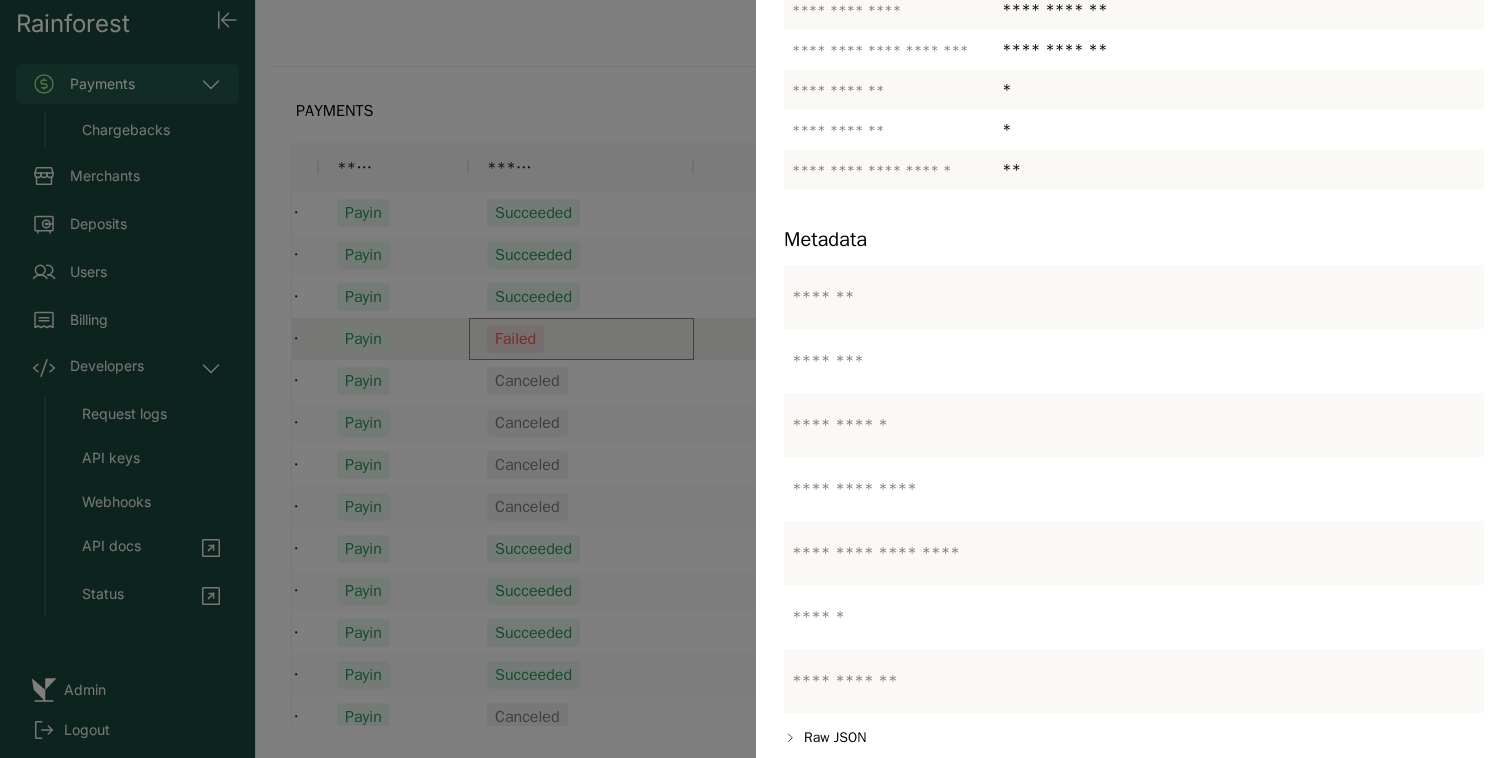 scroll, scrollTop: 469, scrollLeft: 0, axis: vertical 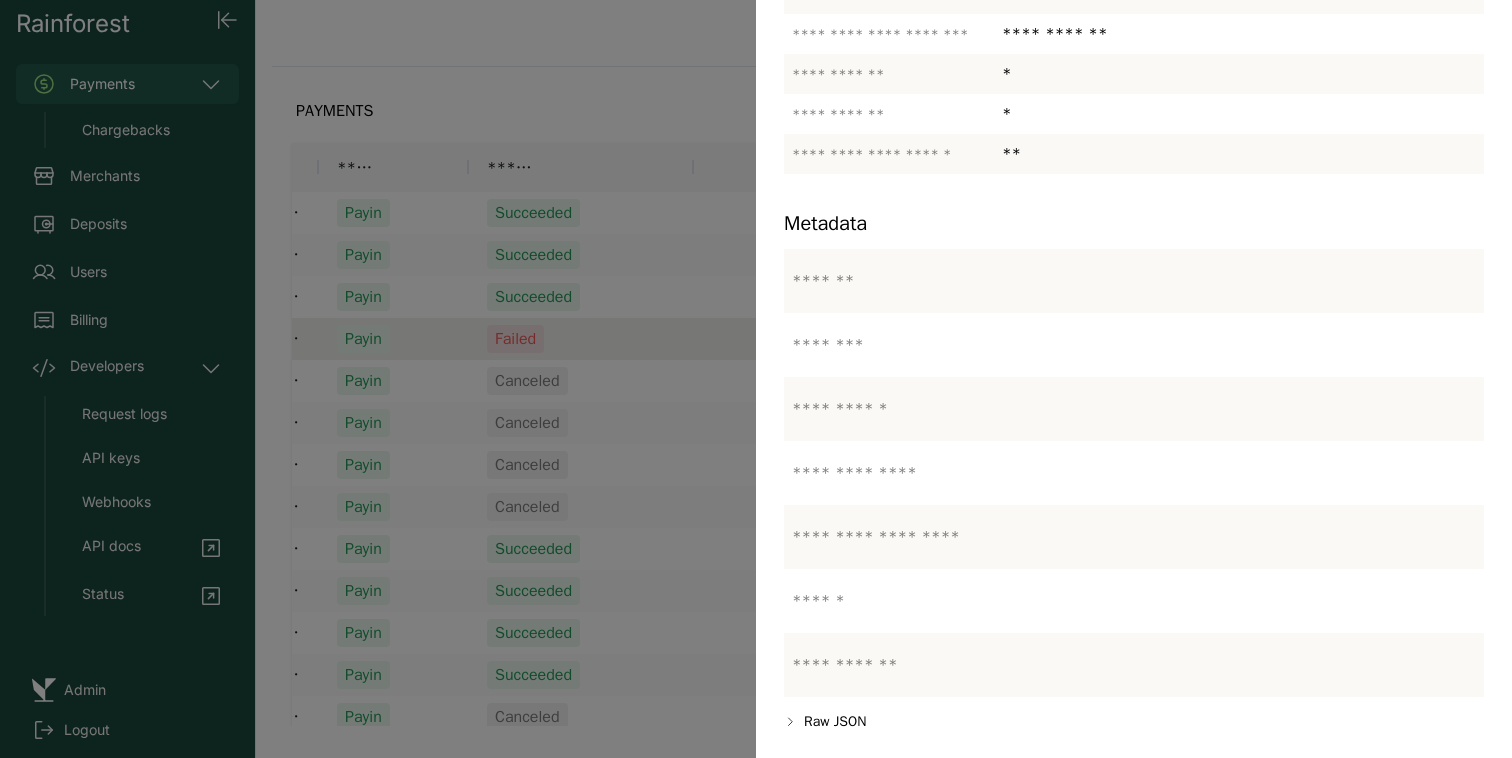 click at bounding box center (756, 379) 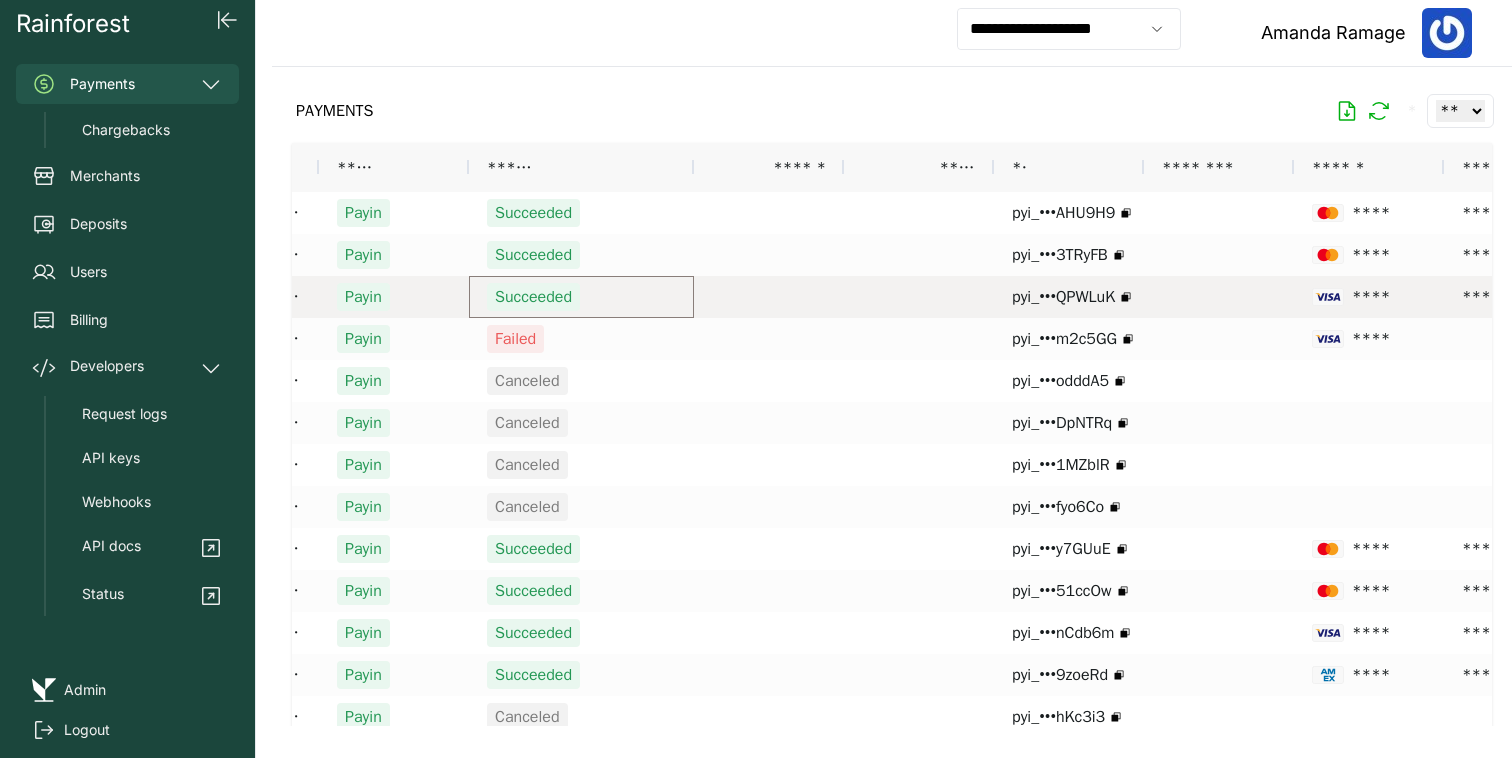 click on "Succeeded" at bounding box center [581, 297] 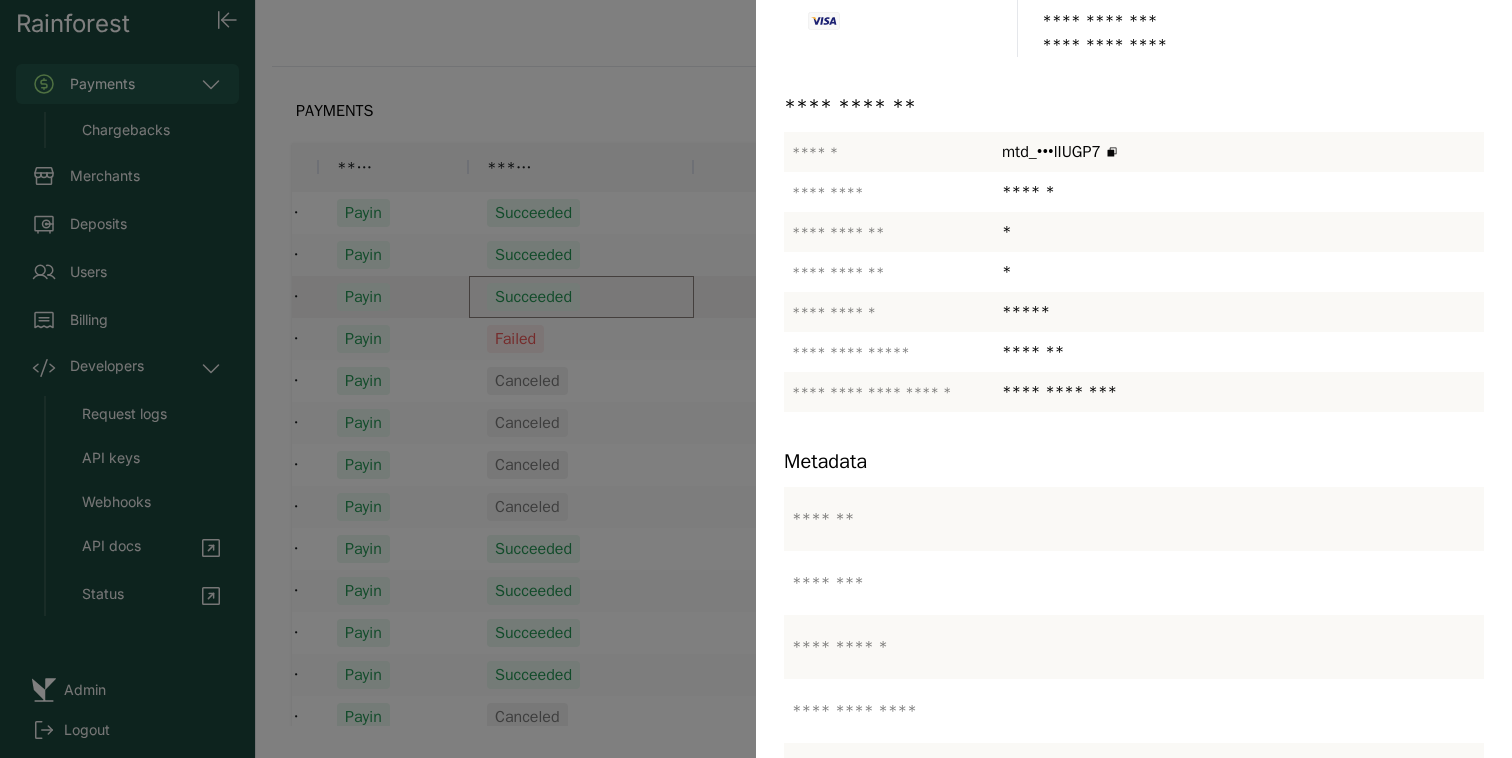 scroll, scrollTop: 472, scrollLeft: 0, axis: vertical 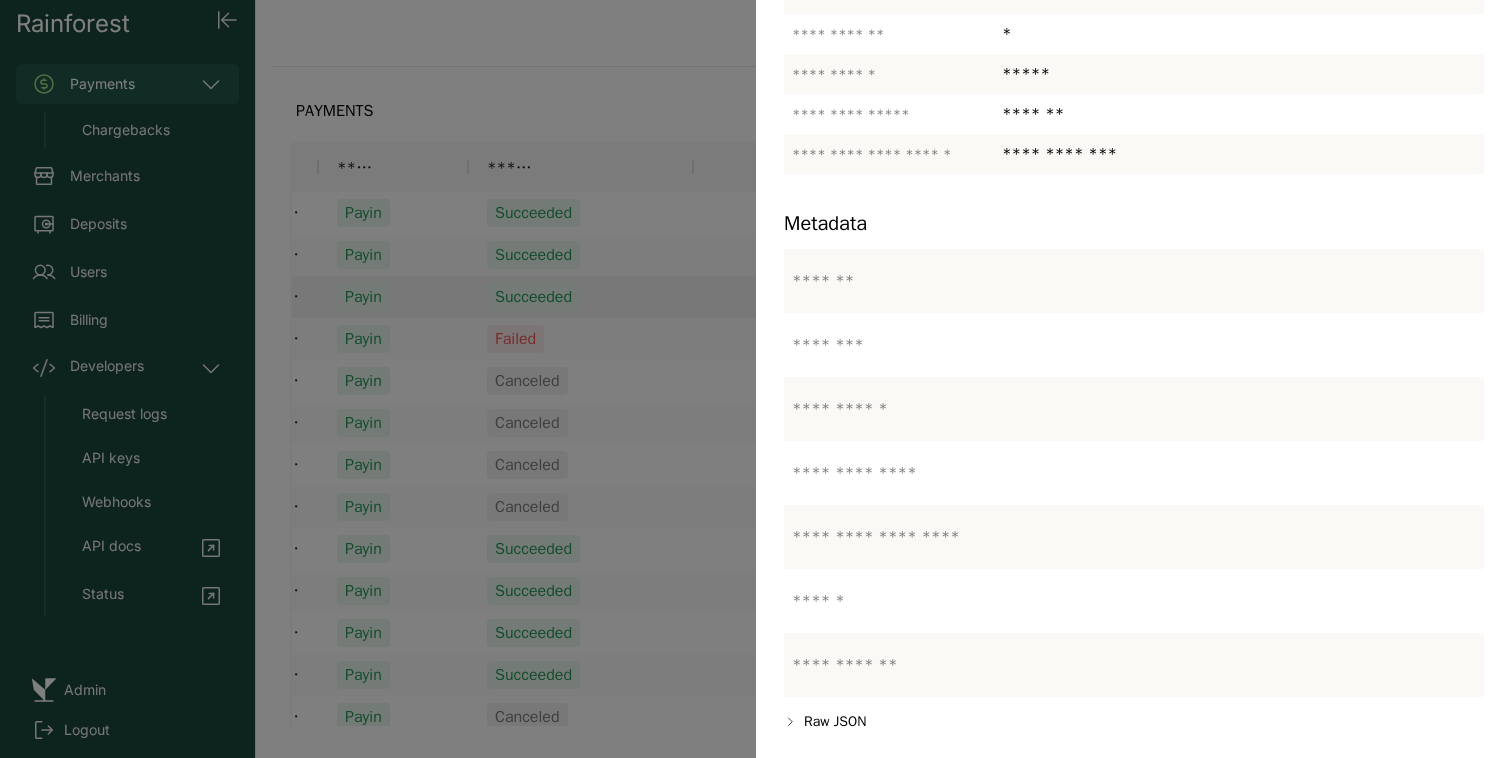 click at bounding box center (756, 379) 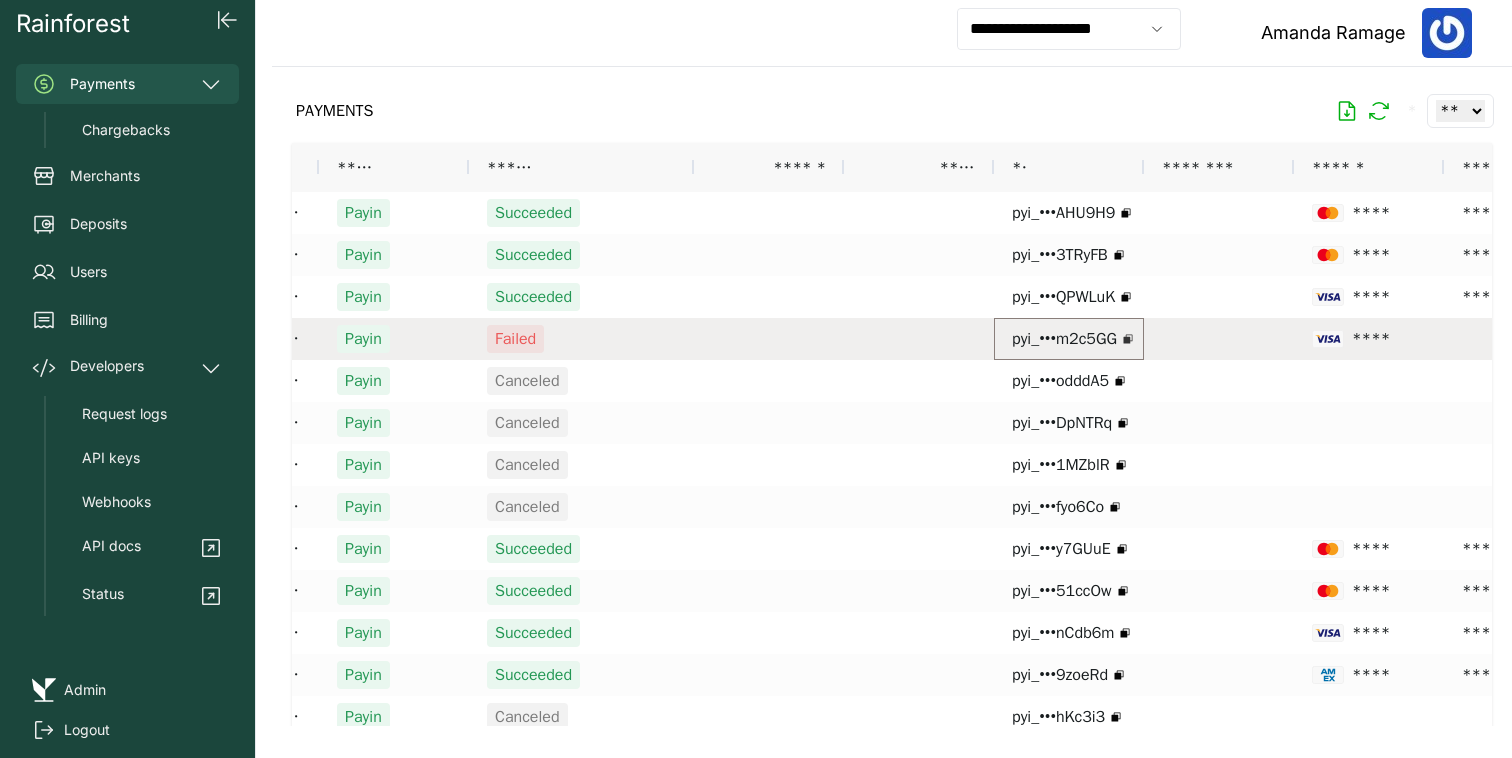 click 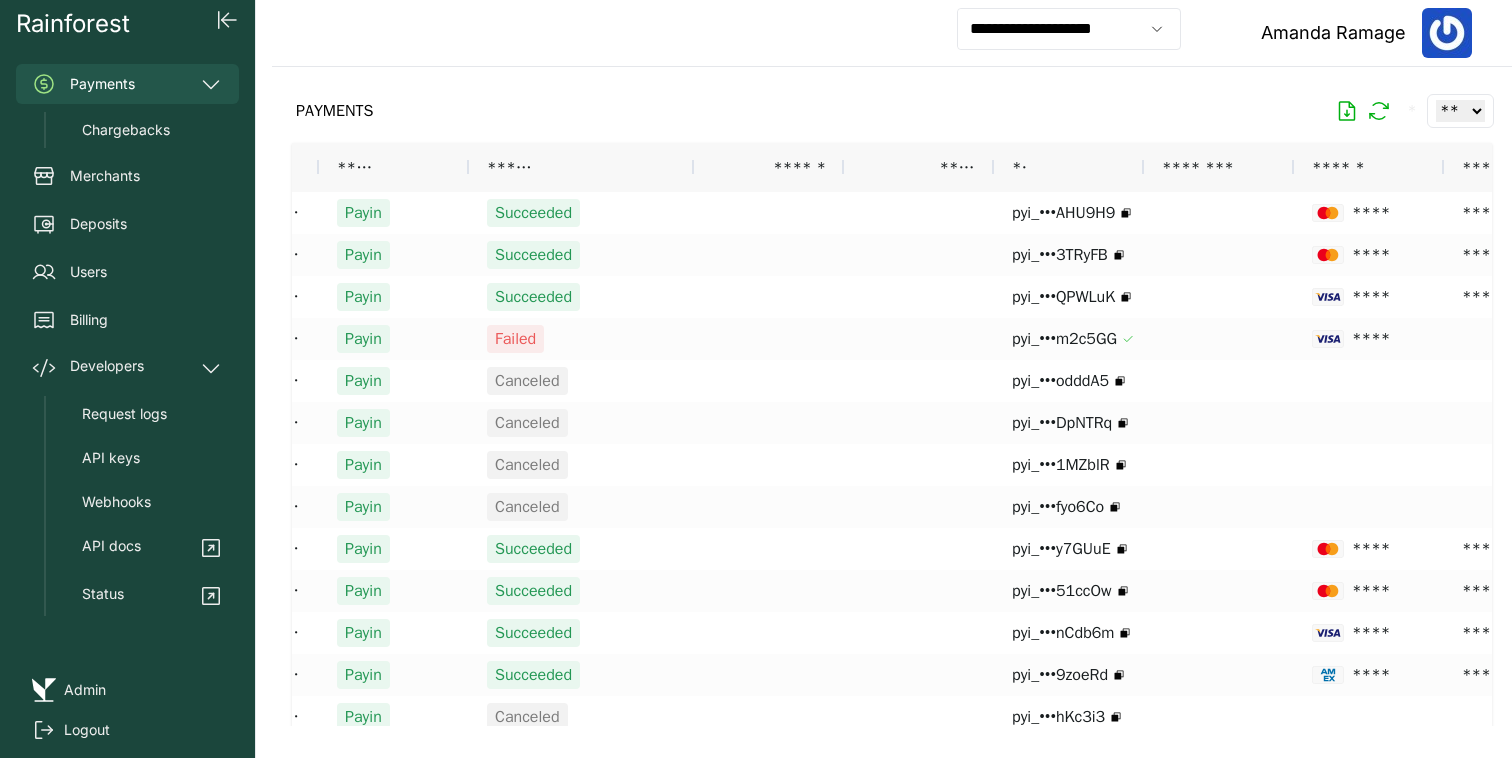 click on "Request logs API keys Webhooks API docs Status" at bounding box center [141, 506] 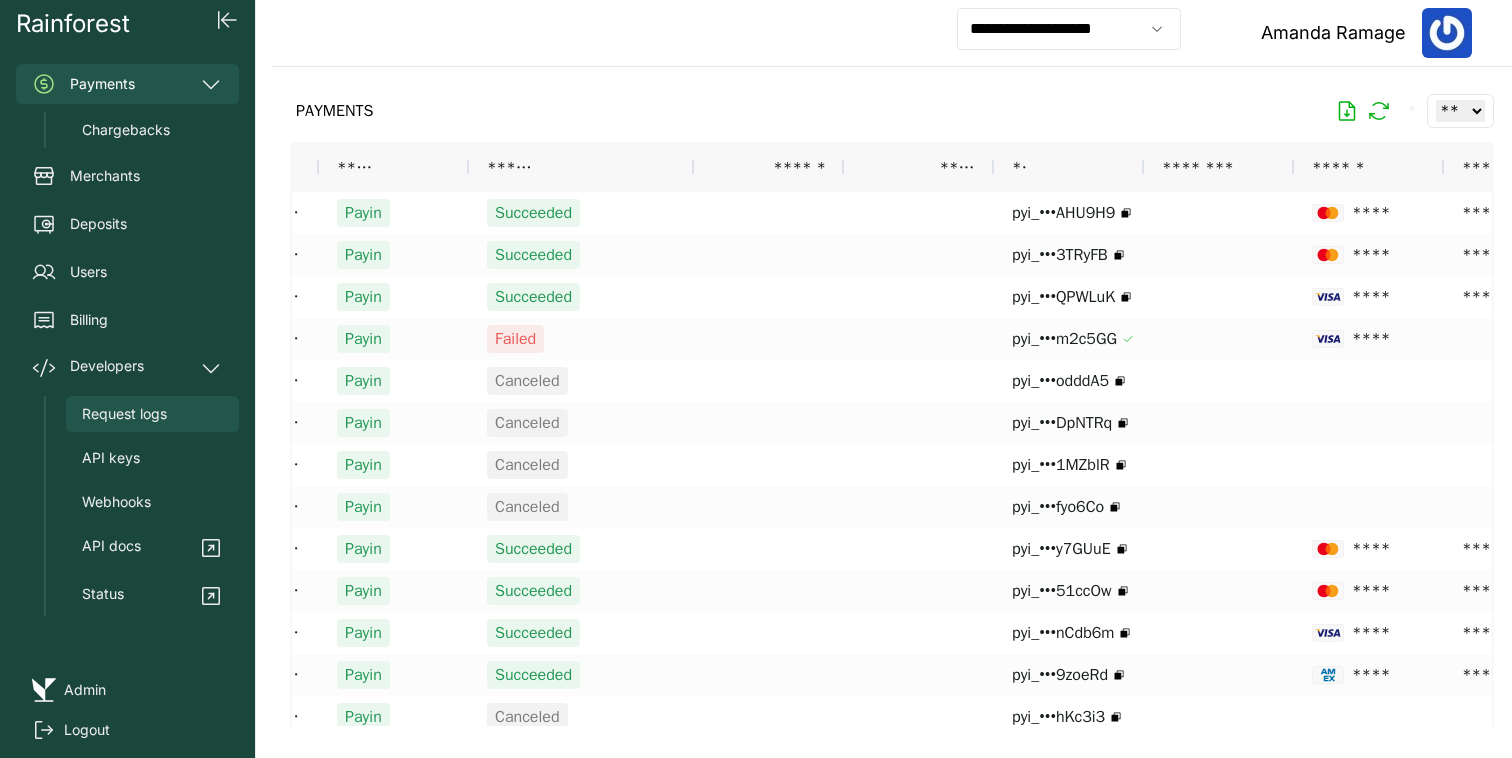 click on "Request logs" at bounding box center (124, 414) 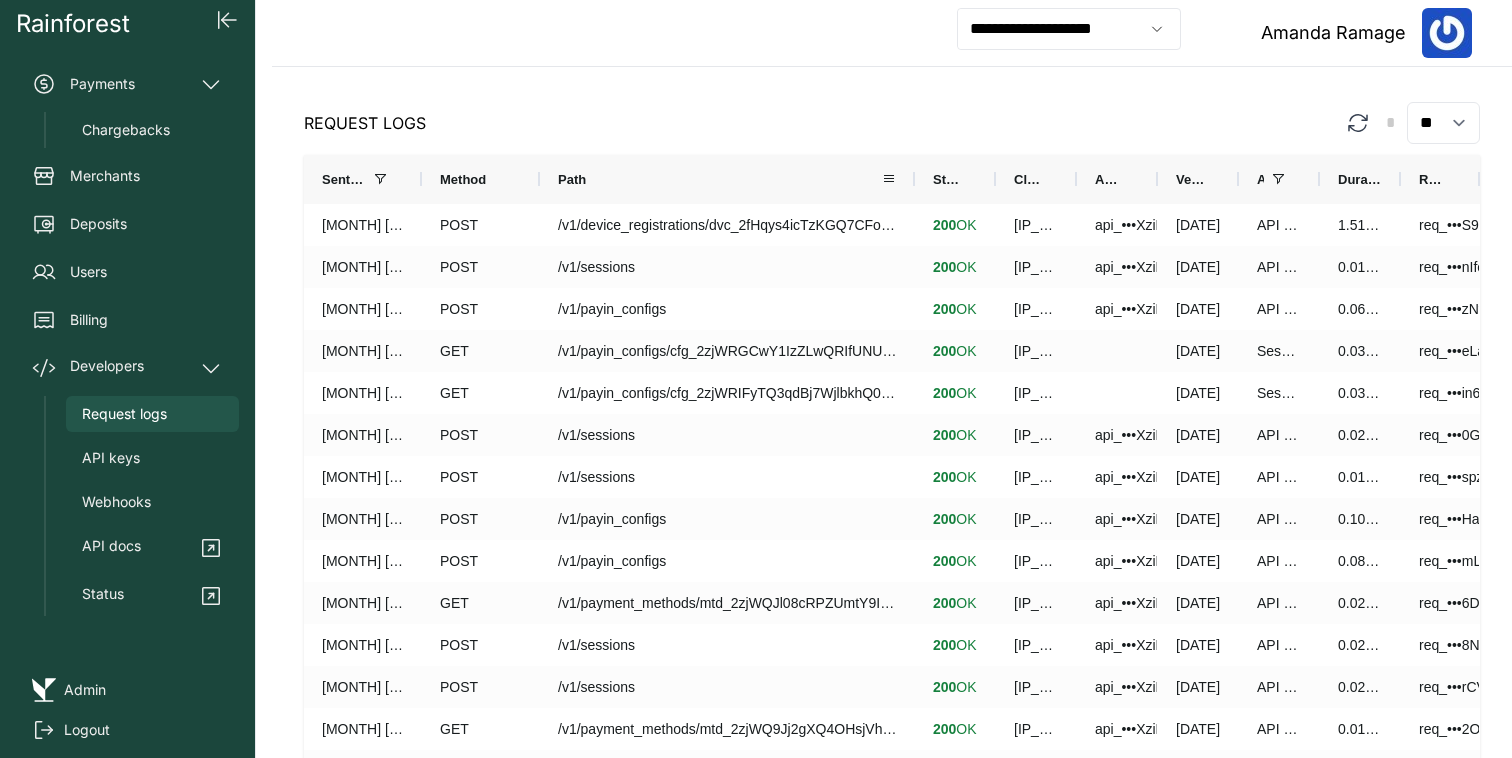 drag, startPoint x: 656, startPoint y: 176, endPoint x: 913, endPoint y: 165, distance: 257.2353 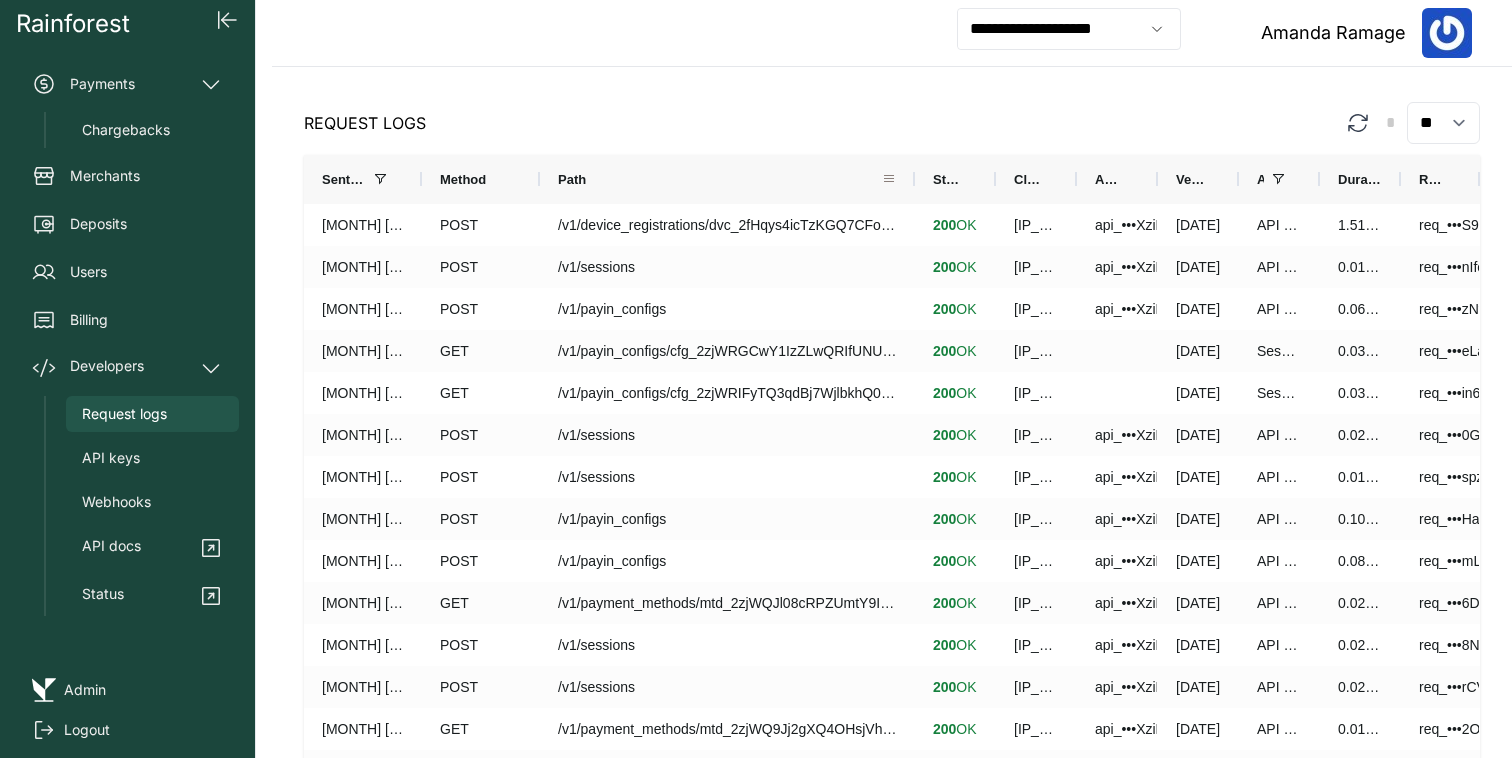 click at bounding box center [889, 179] 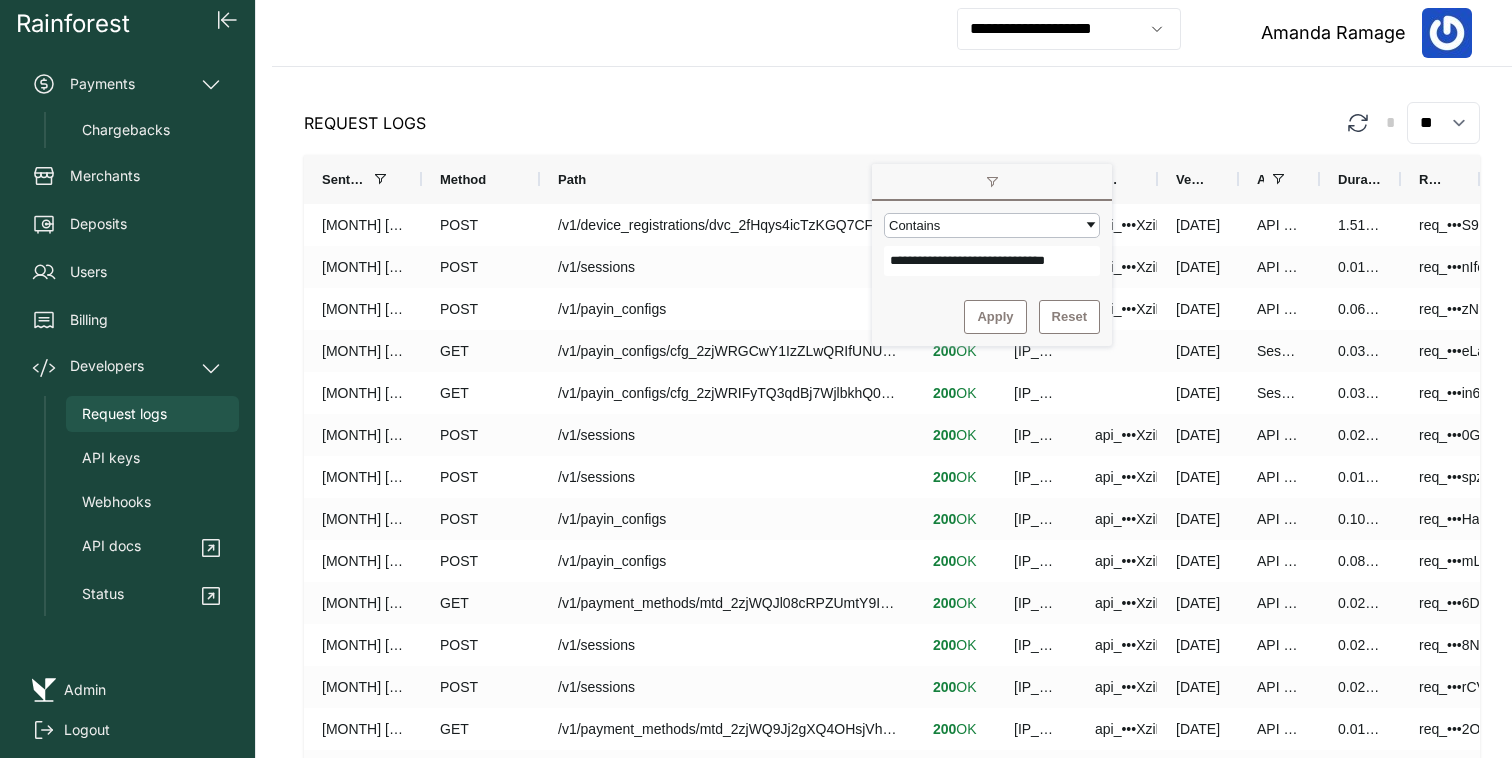 scroll, scrollTop: 0, scrollLeft: 53, axis: horizontal 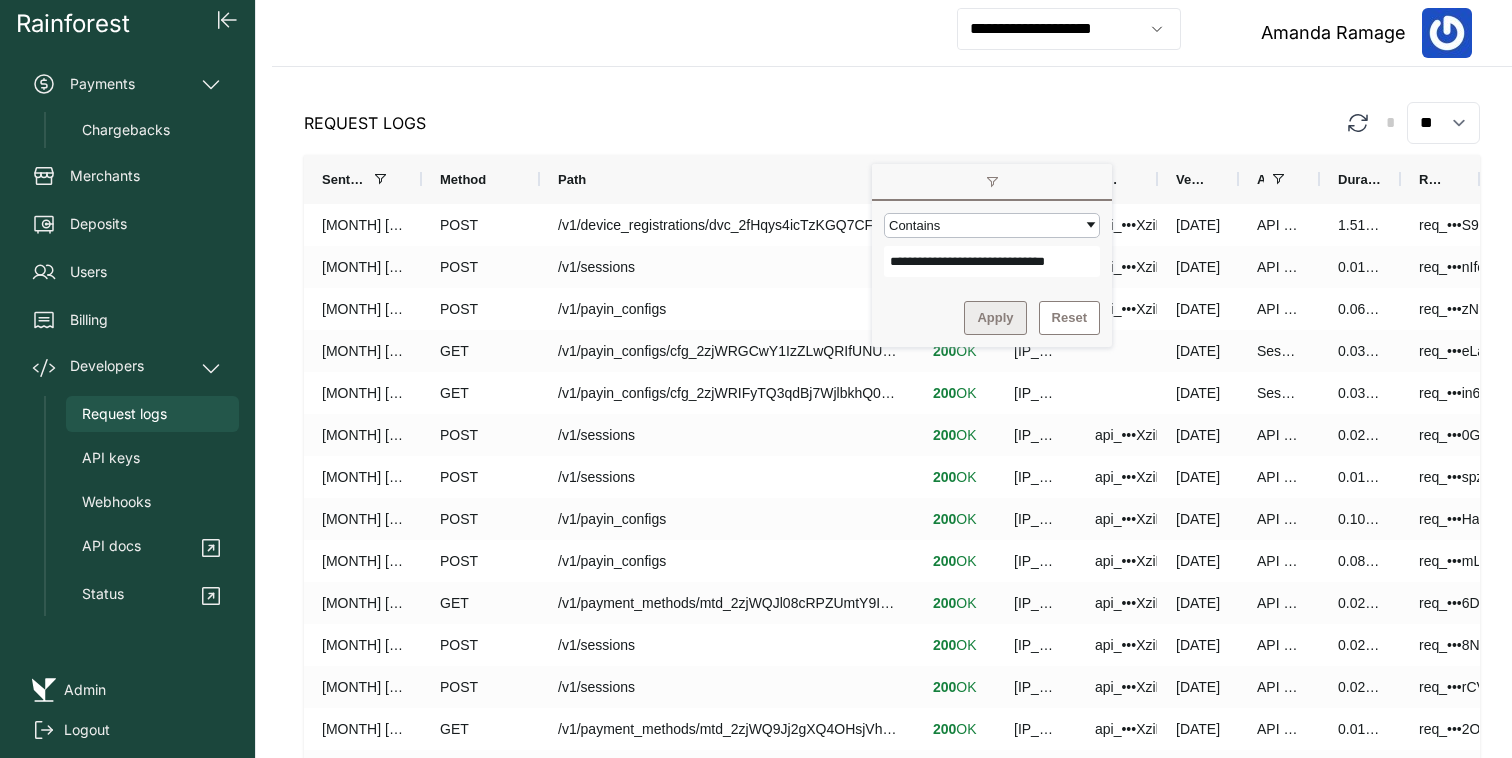 type on "**********" 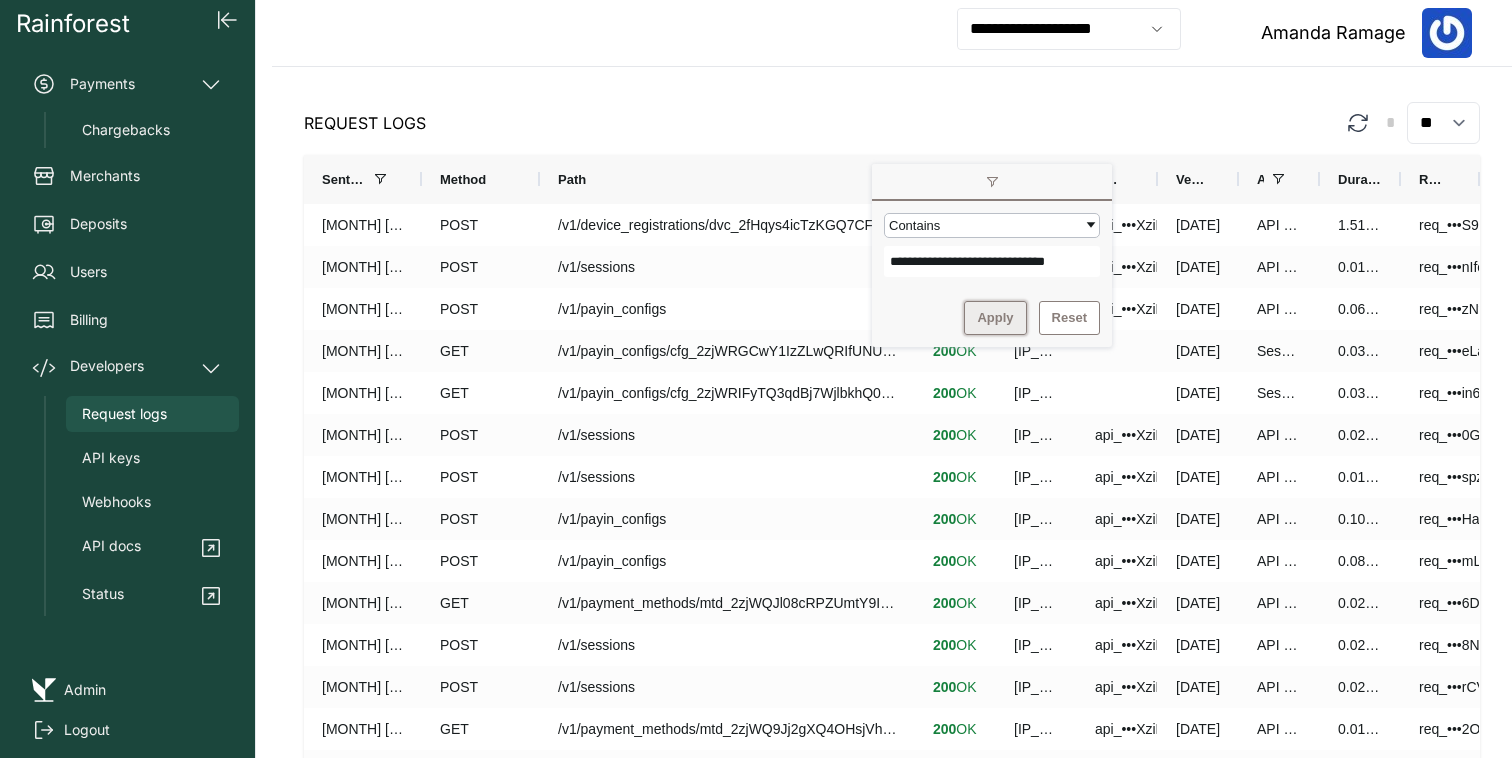 scroll, scrollTop: 0, scrollLeft: 0, axis: both 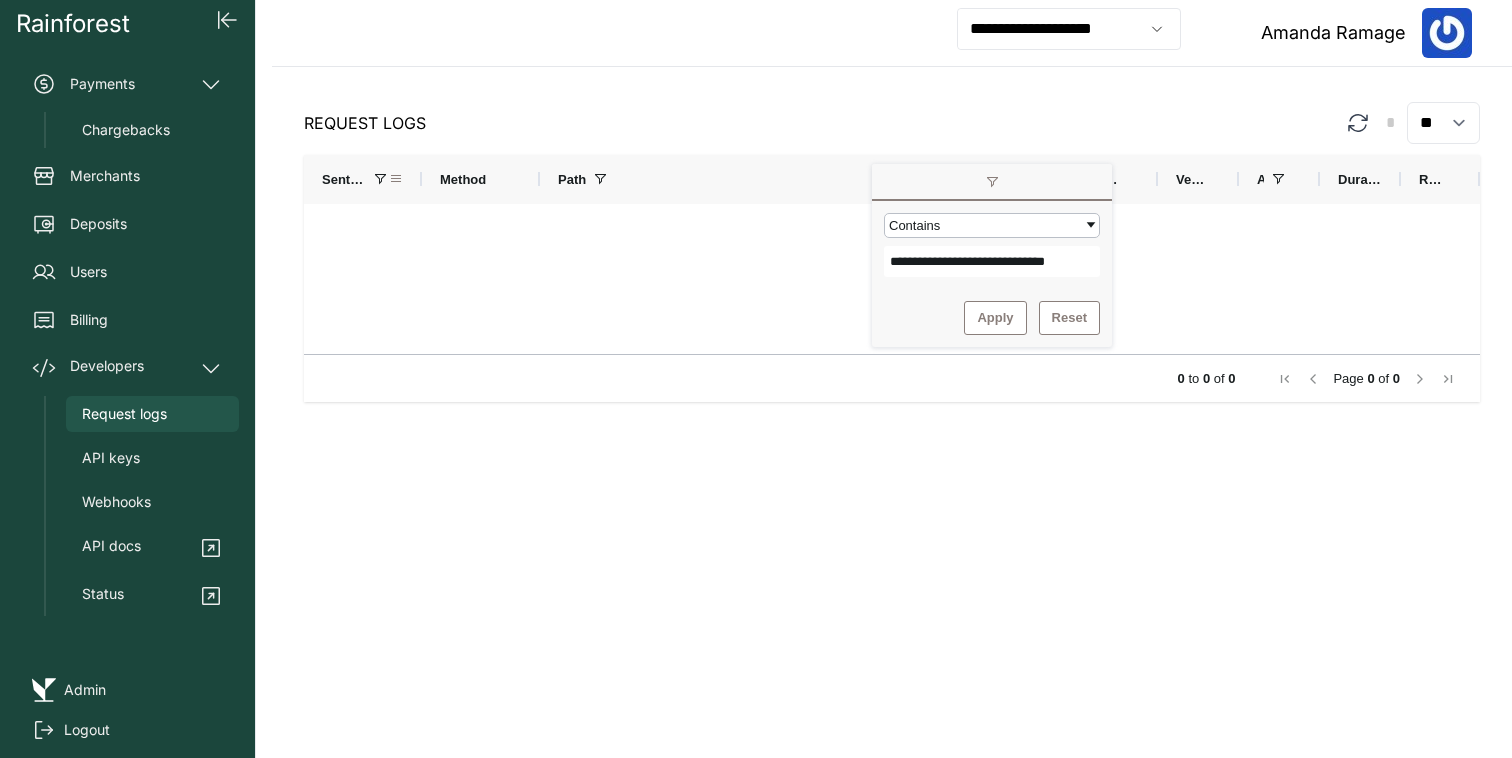 click at bounding box center [396, 179] 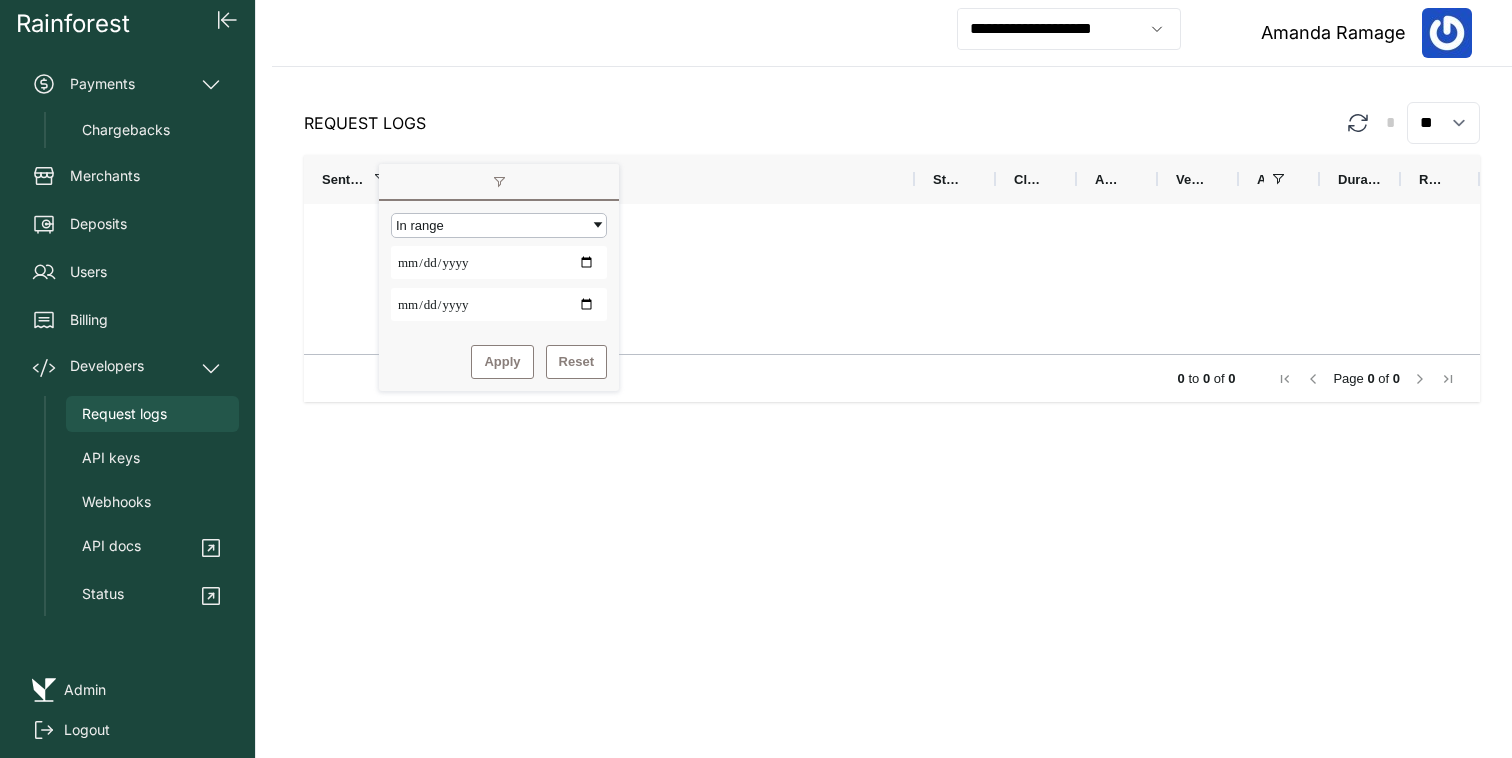 click on "**********" at bounding box center (499, 262) 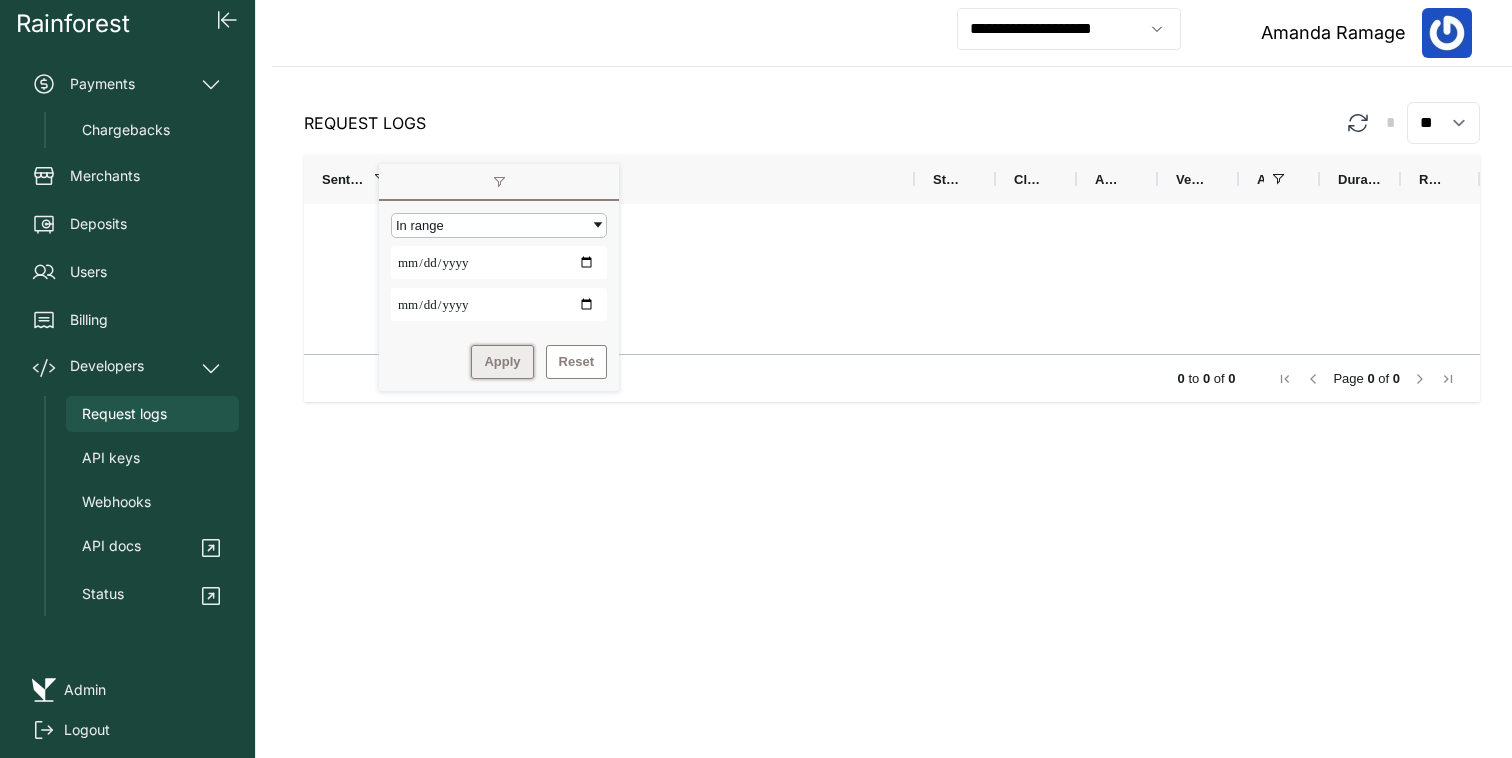 click on "Apply" at bounding box center [502, 362] 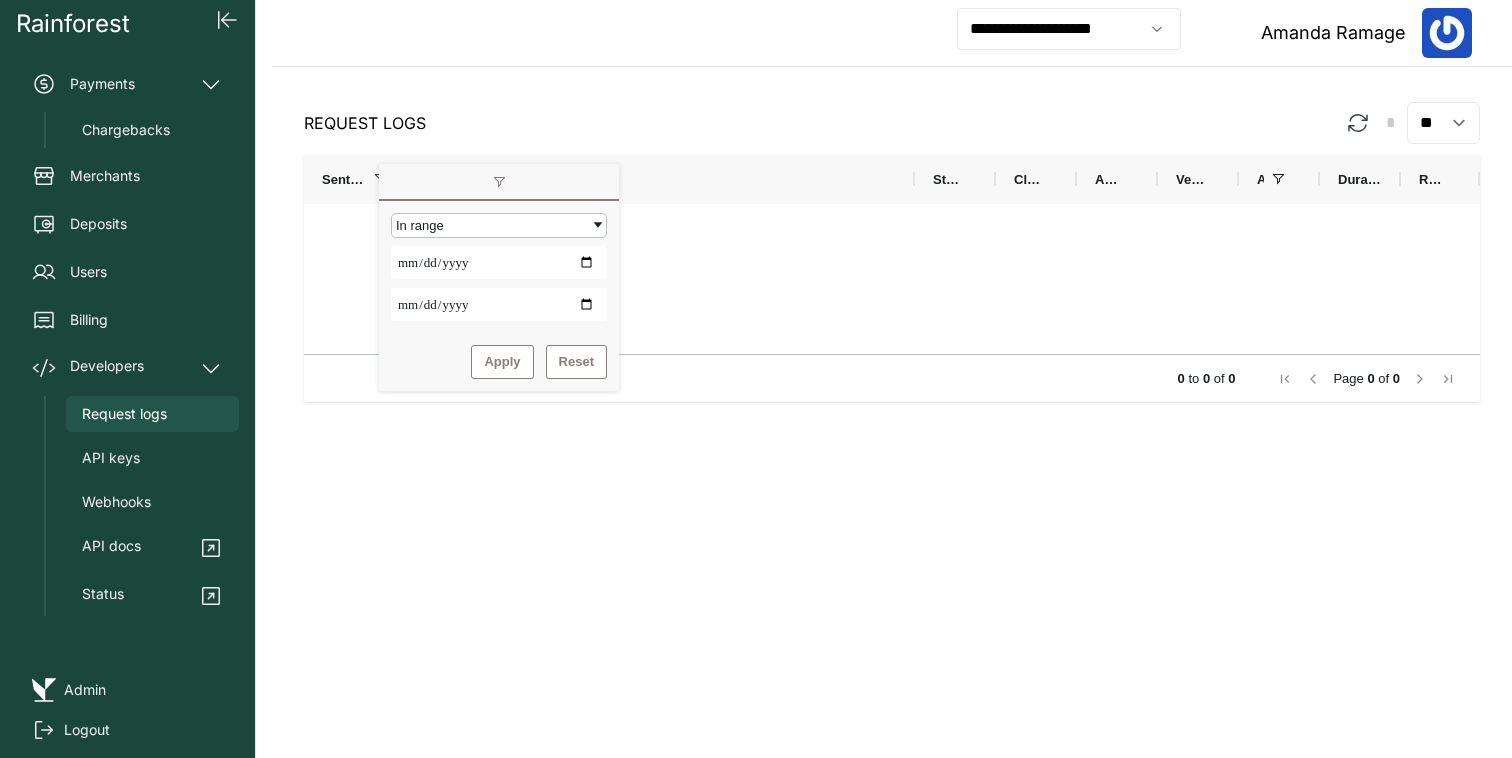 click on "Apply
Reset" at bounding box center (499, 362) 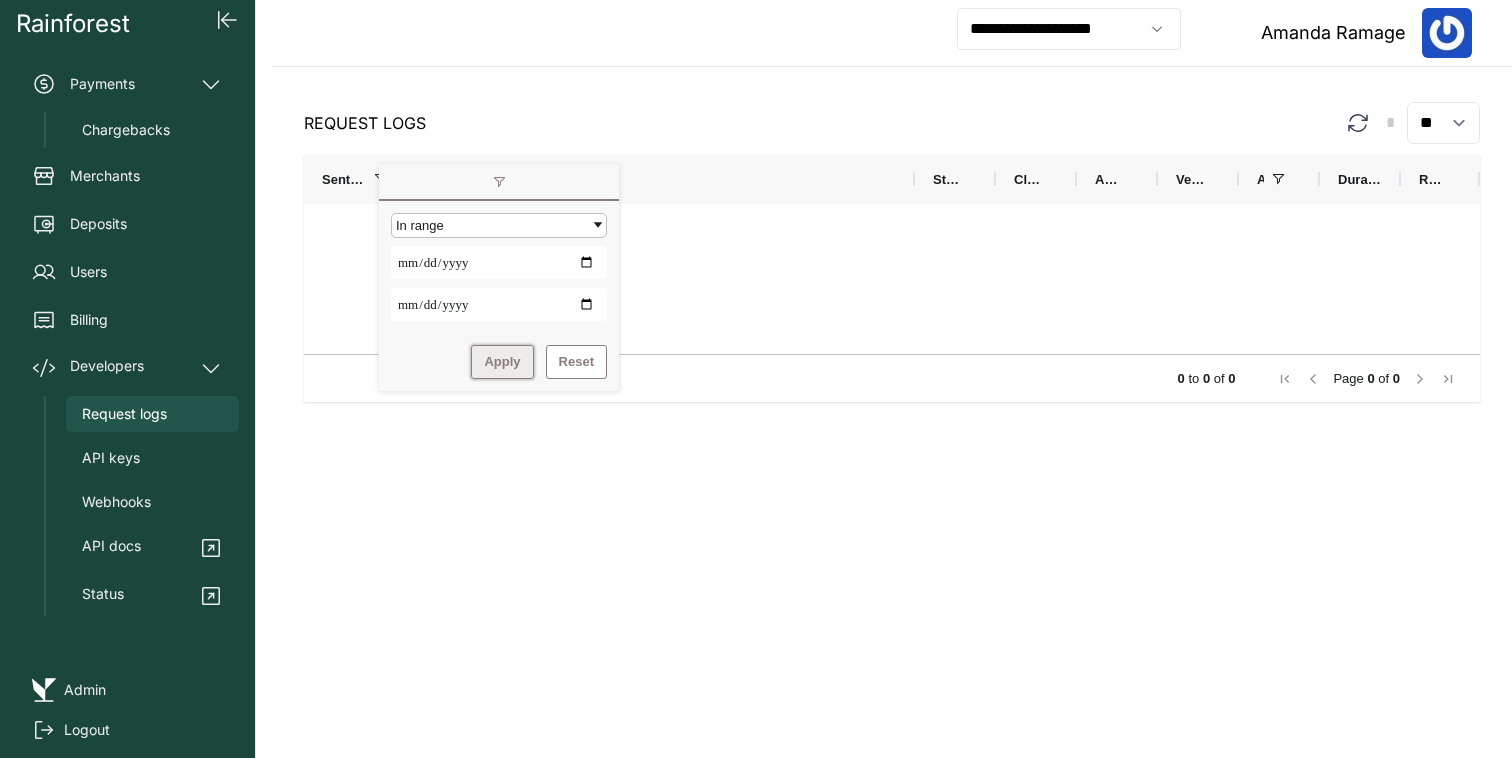 click on "Apply" at bounding box center (502, 362) 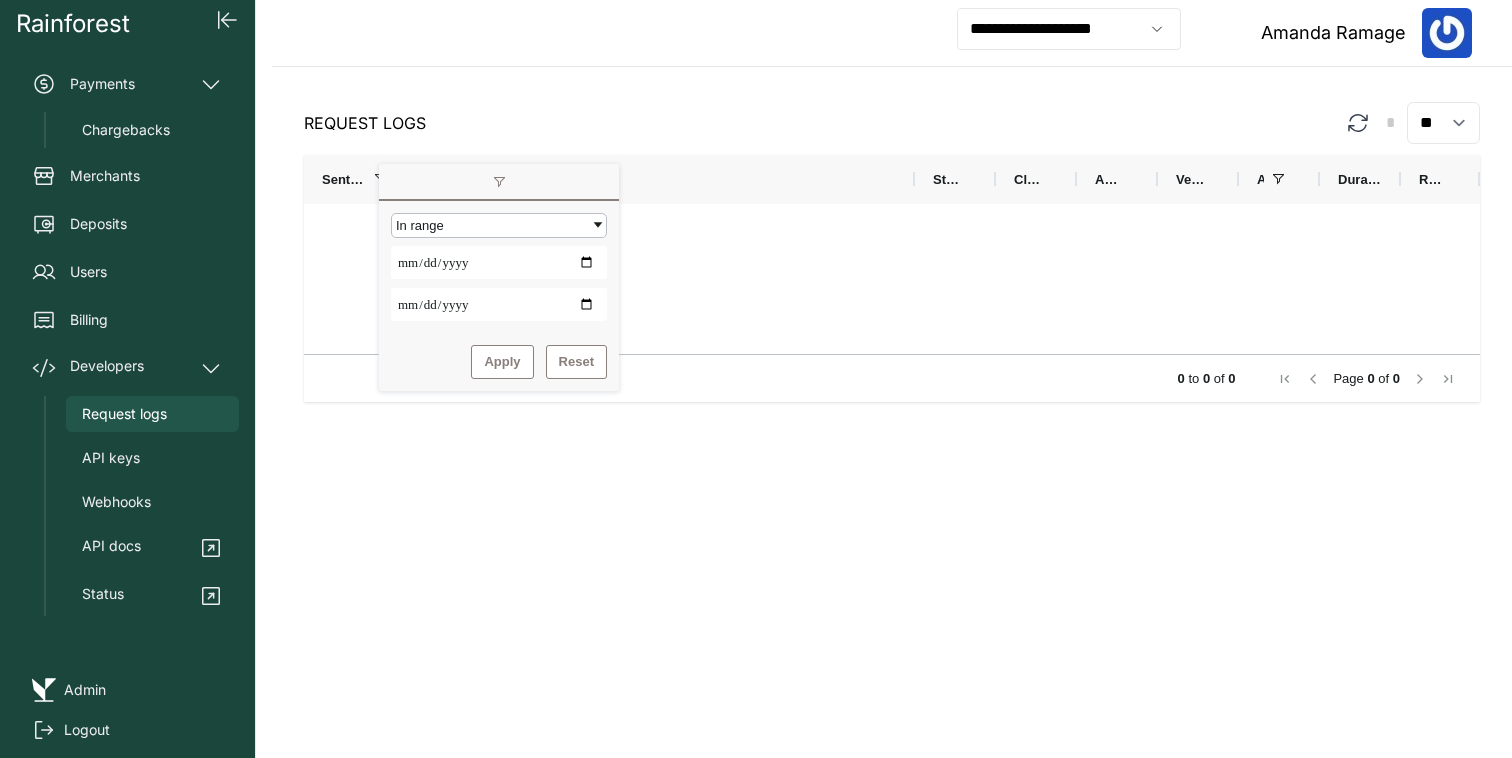 click on "Request Logs * ** ** ** ***
Drag here to set row groups Drag here to set column labels
Sent At
Method
Path
API Key" at bounding box center [892, 412] 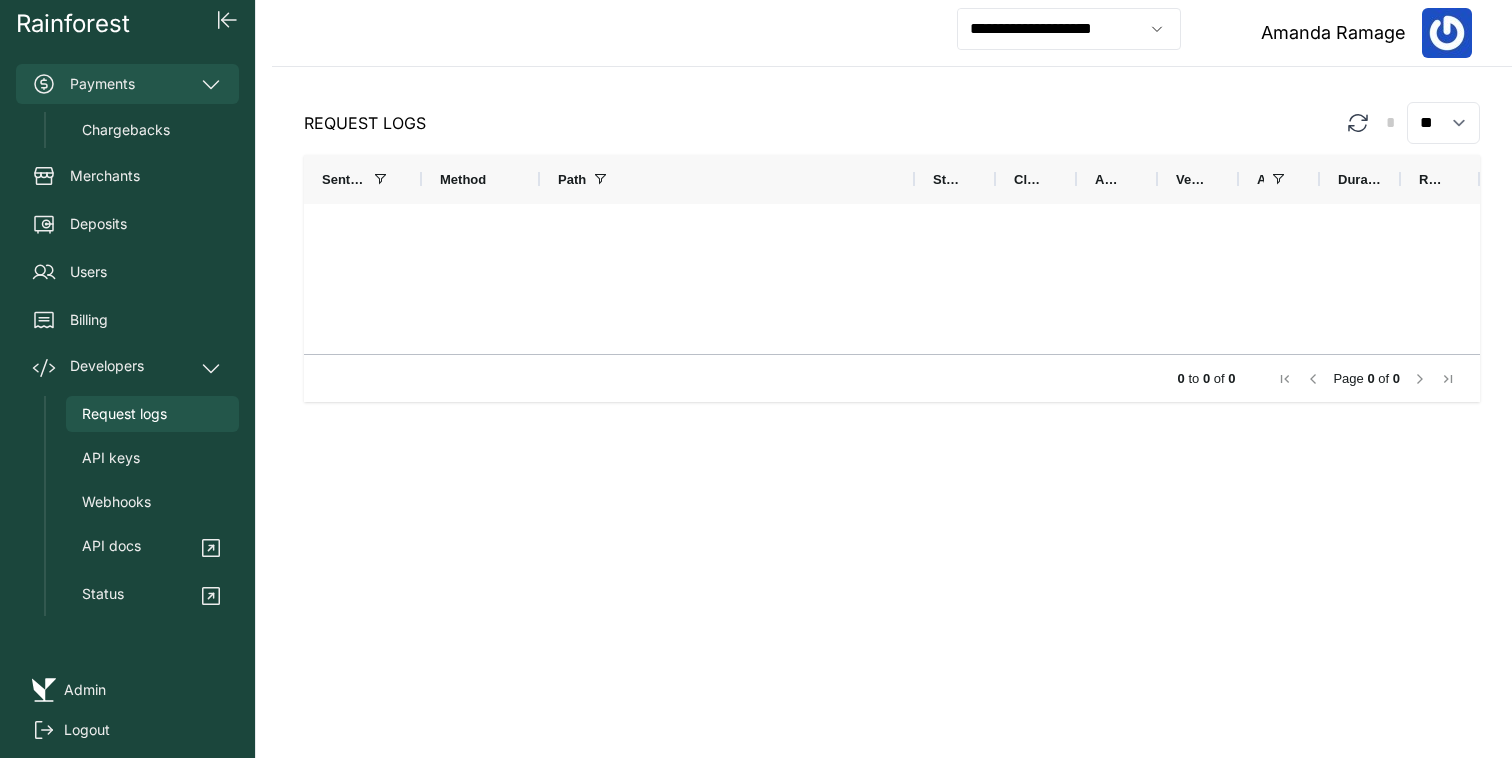 click on "Payments" at bounding box center (127, 84) 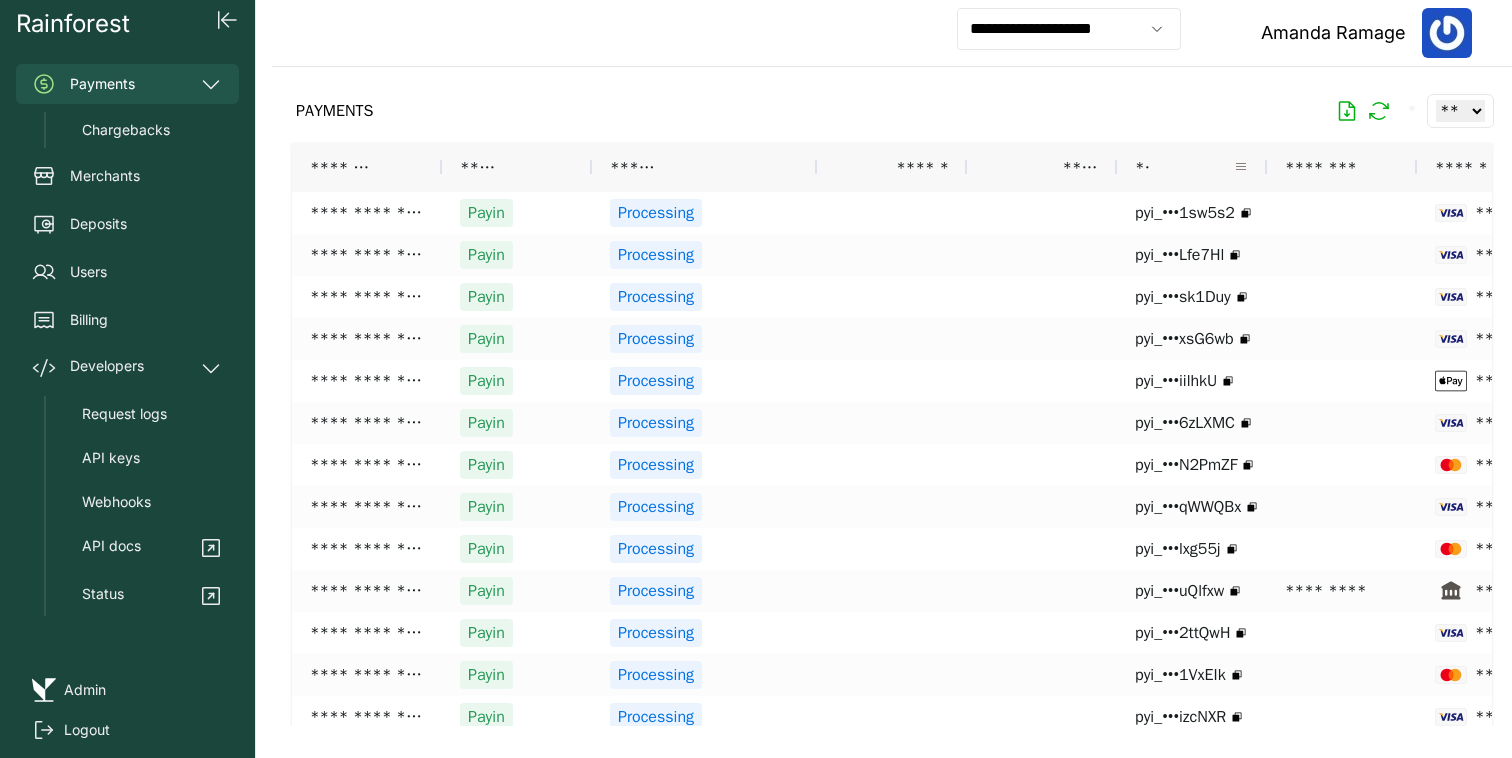 click at bounding box center [1241, 167] 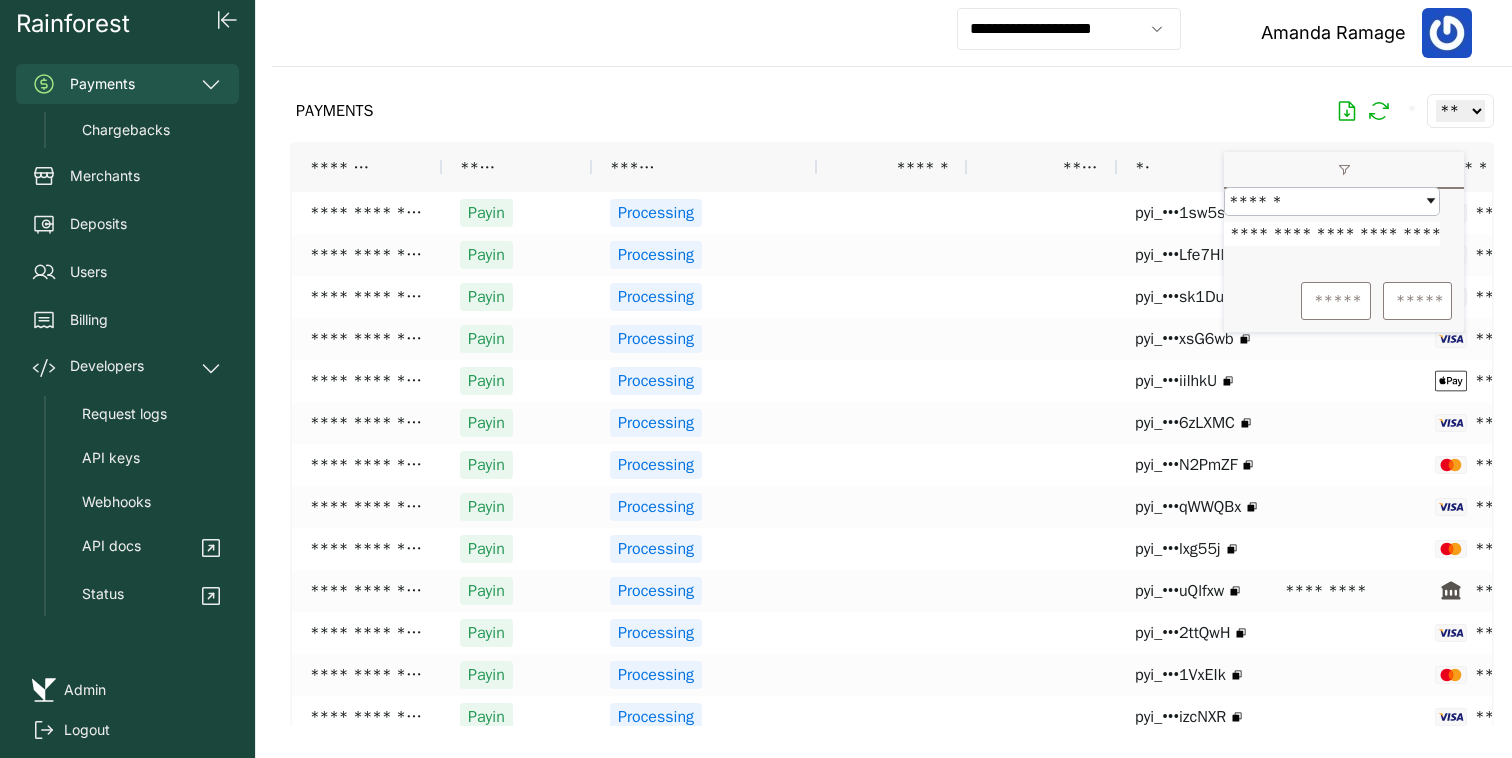 scroll, scrollTop: 0, scrollLeft: 92, axis: horizontal 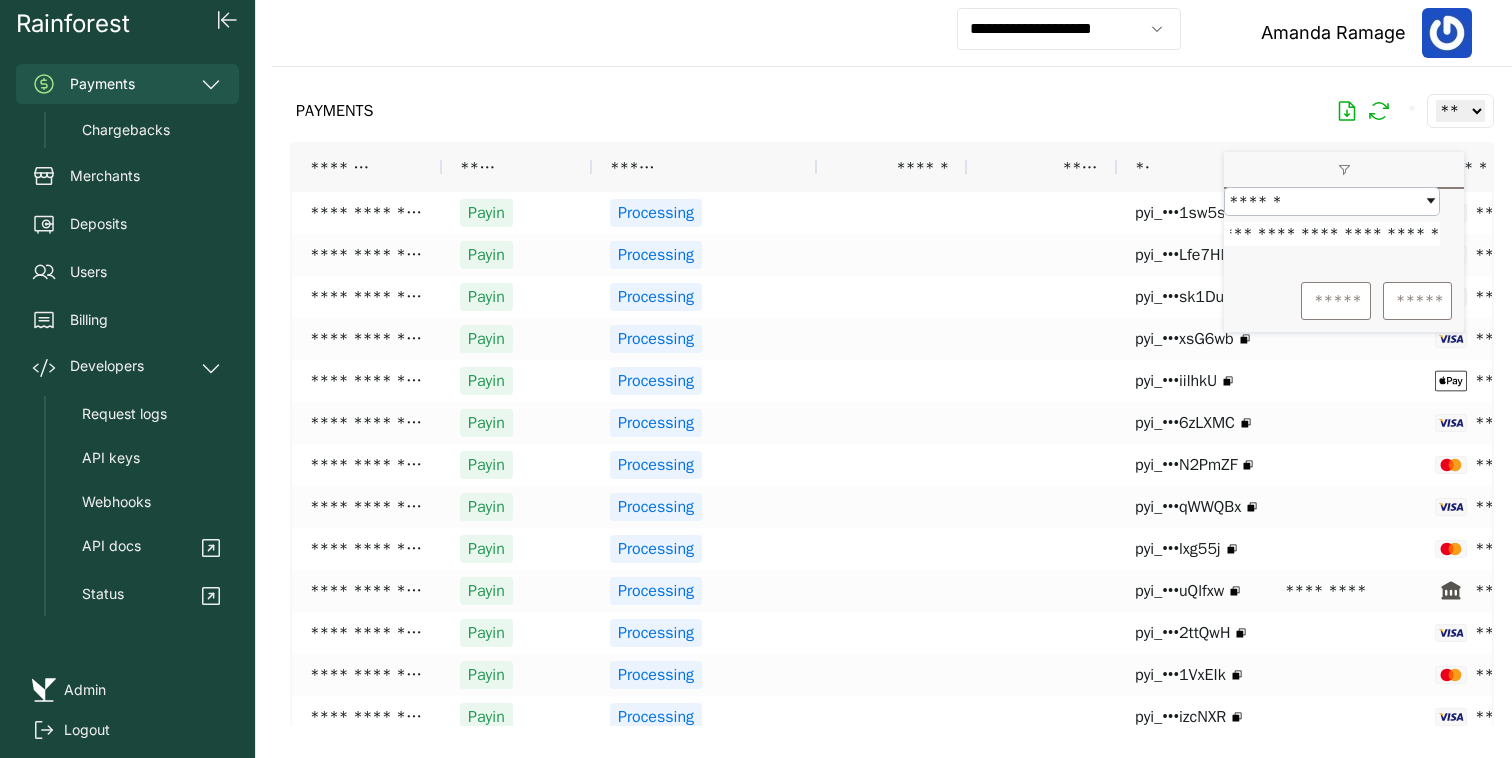 type on "**********" 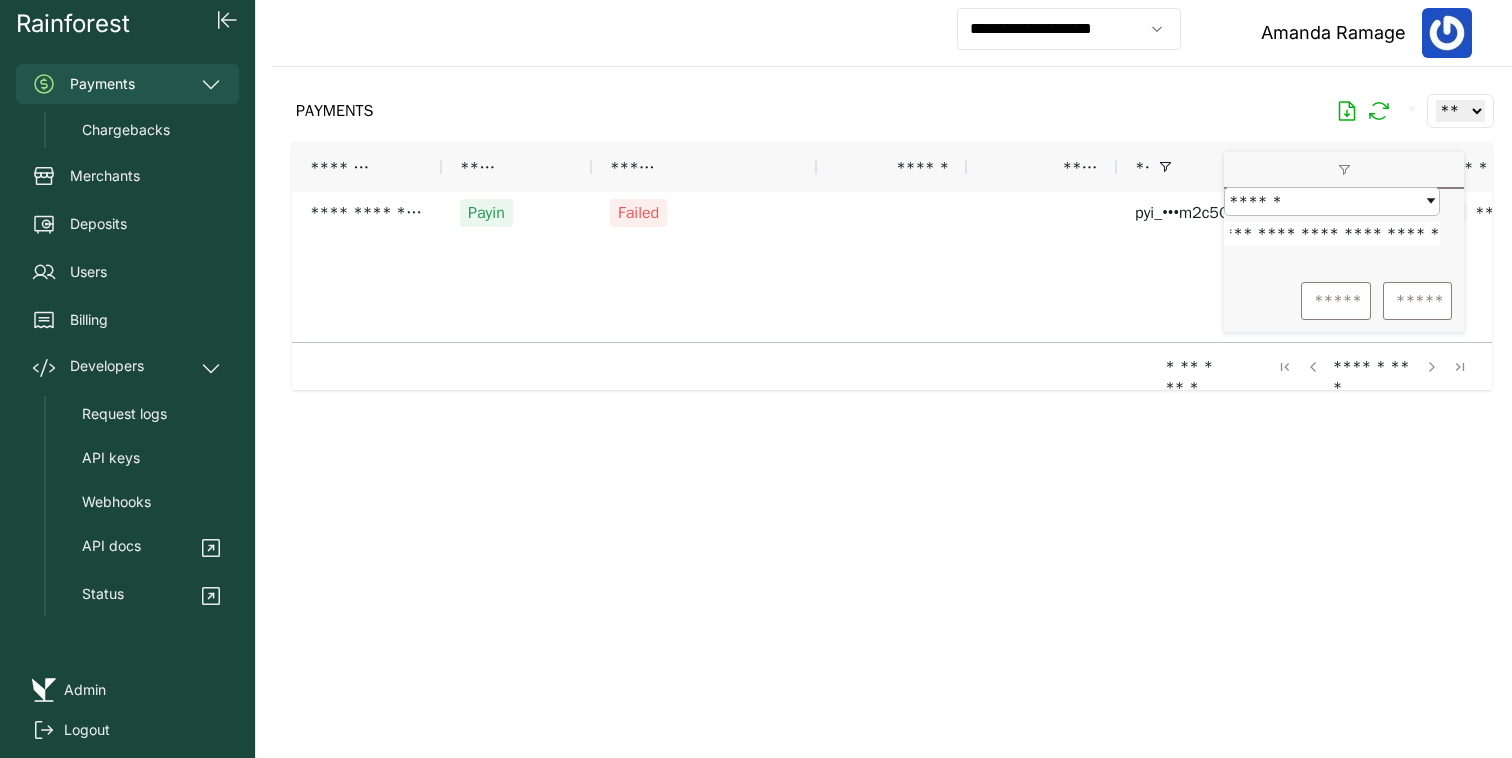 click at bounding box center (892, 396) 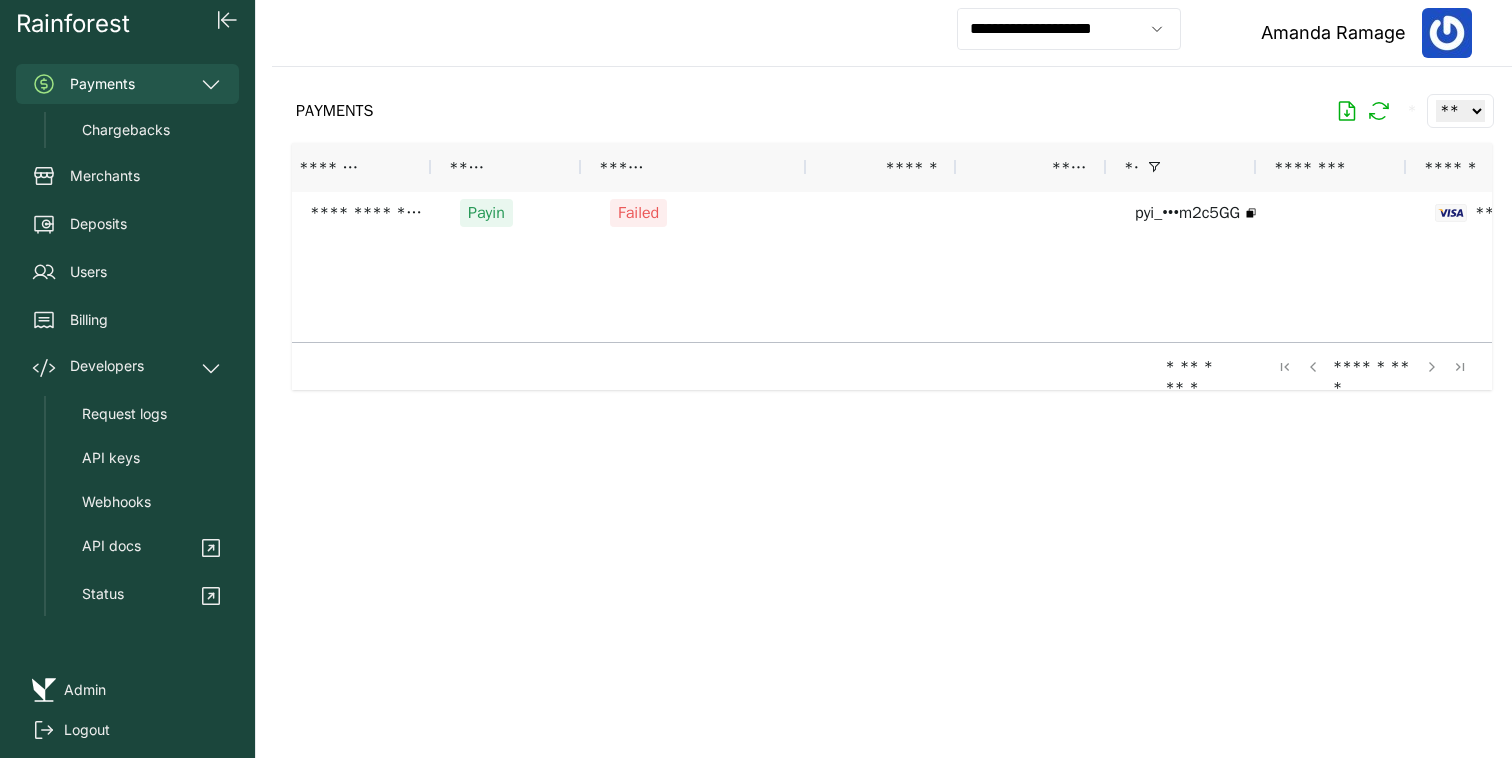 scroll, scrollTop: 0, scrollLeft: 32, axis: horizontal 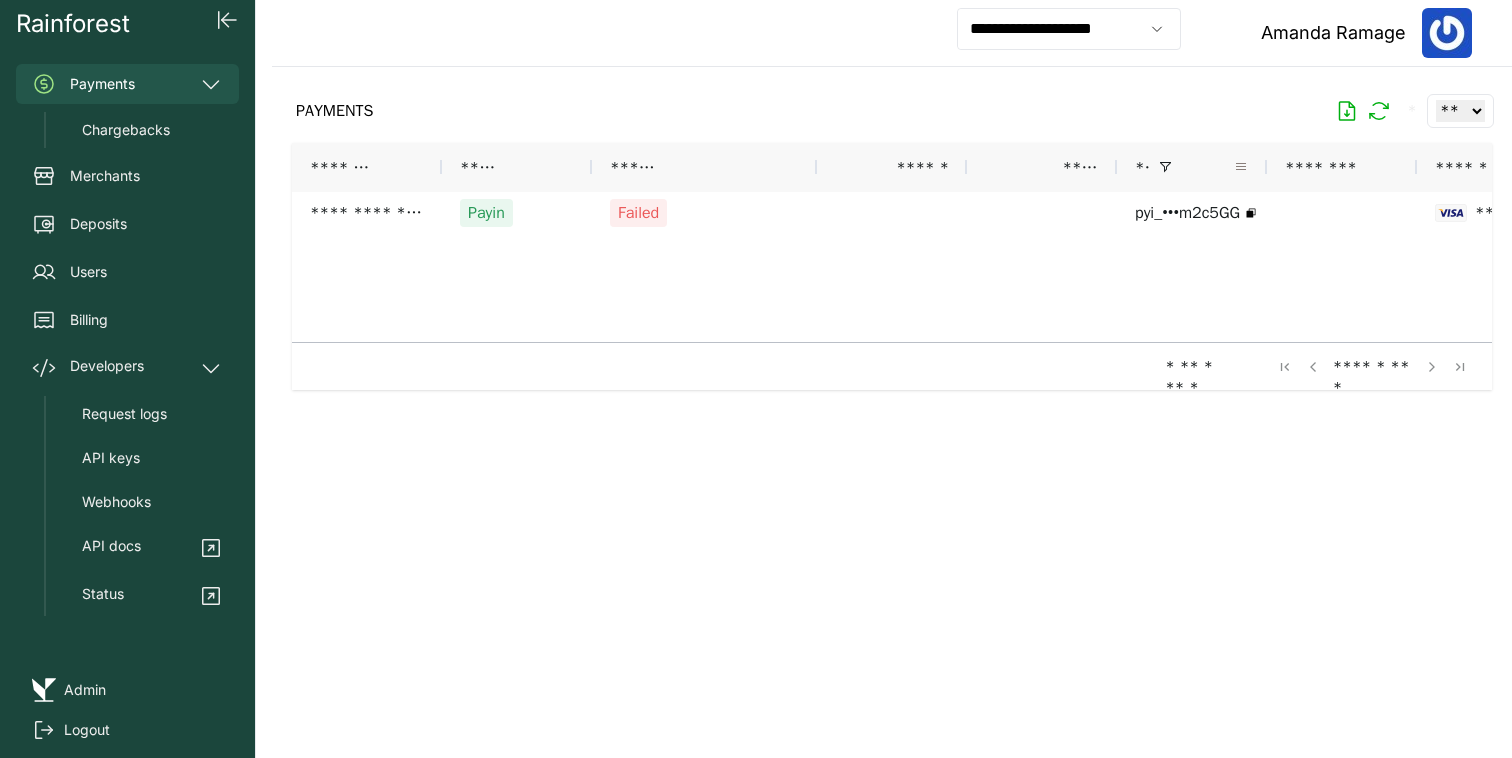 click at bounding box center [1241, 167] 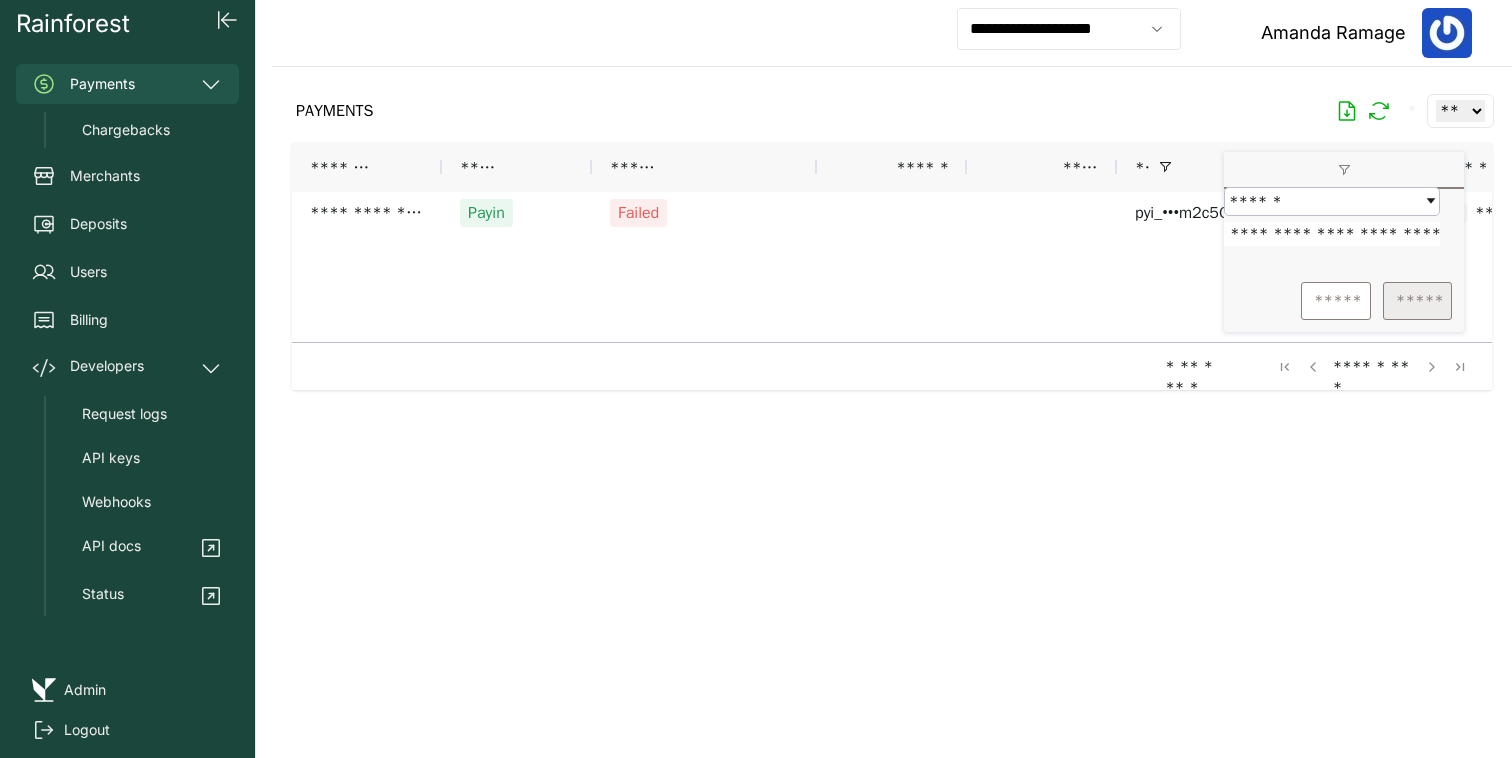 scroll, scrollTop: 0, scrollLeft: 92, axis: horizontal 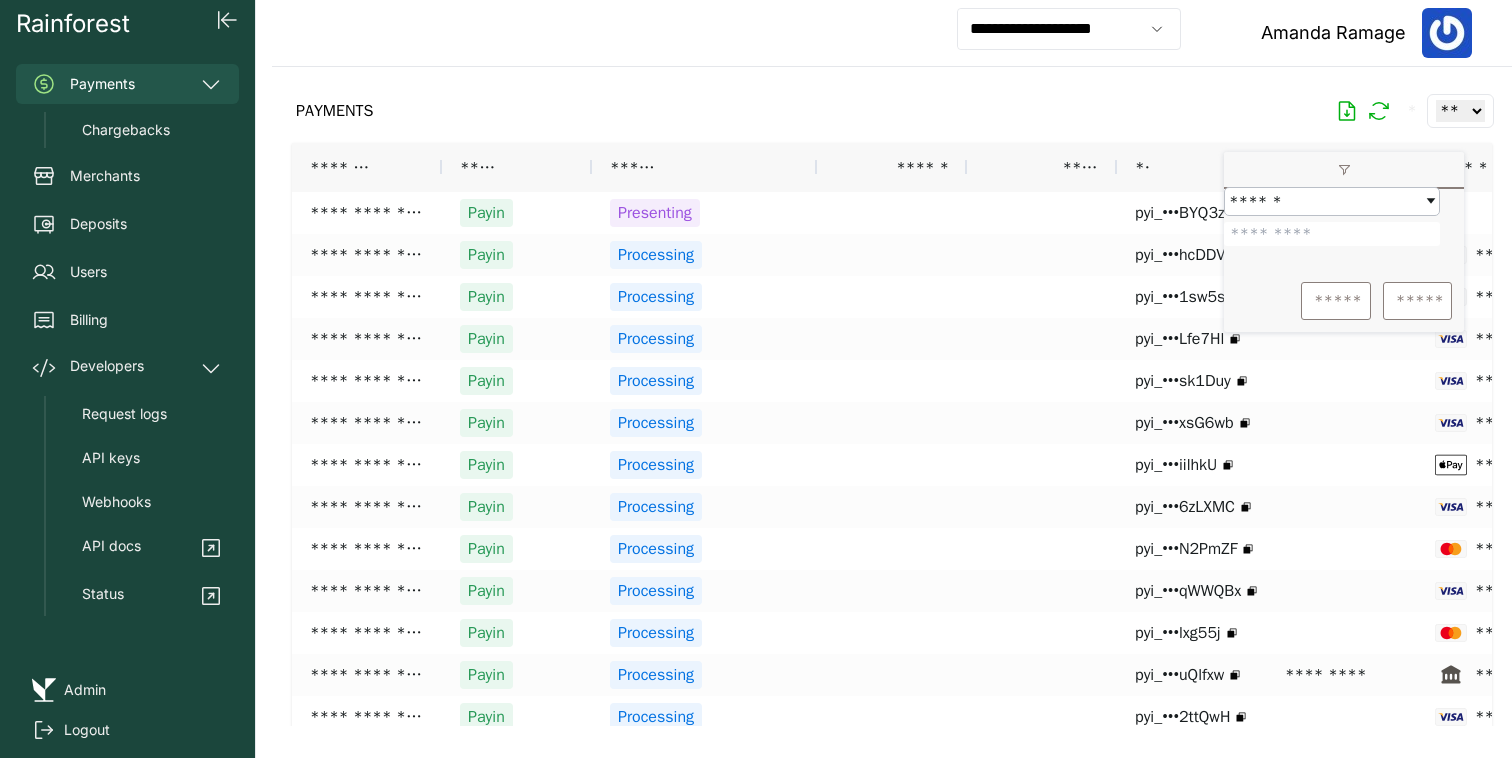 click at bounding box center [892, 396] 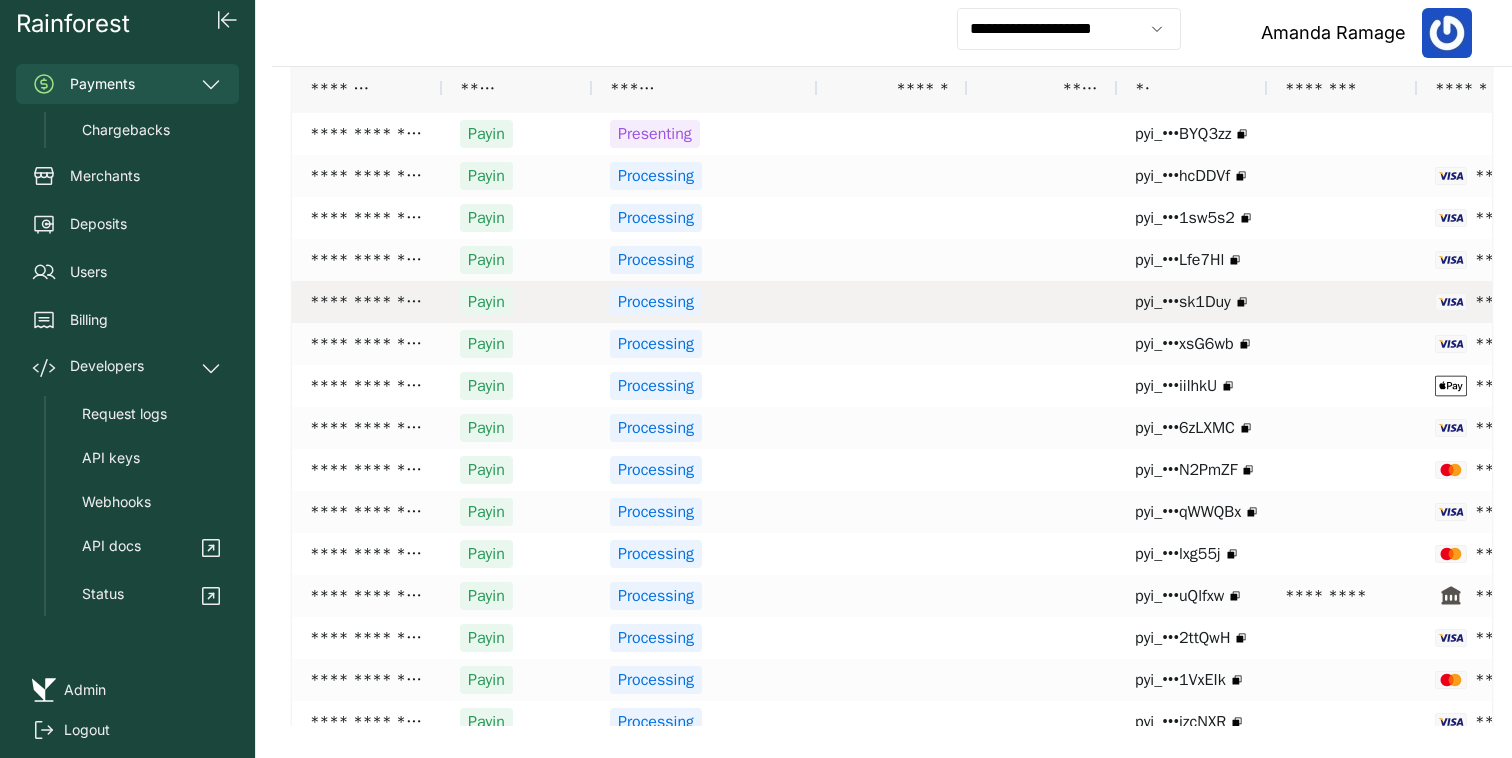 scroll, scrollTop: 144, scrollLeft: 0, axis: vertical 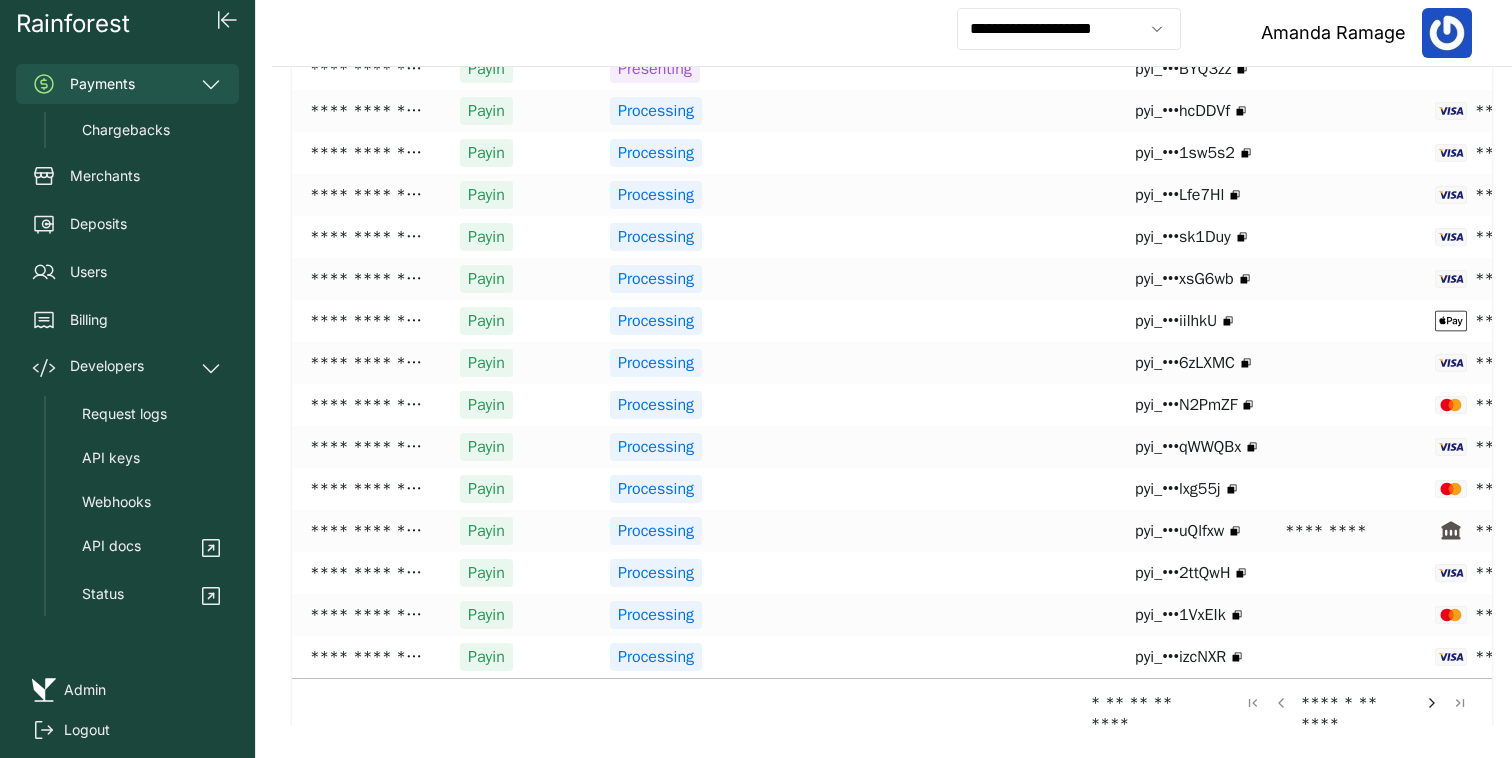 click at bounding box center (1432, 703) 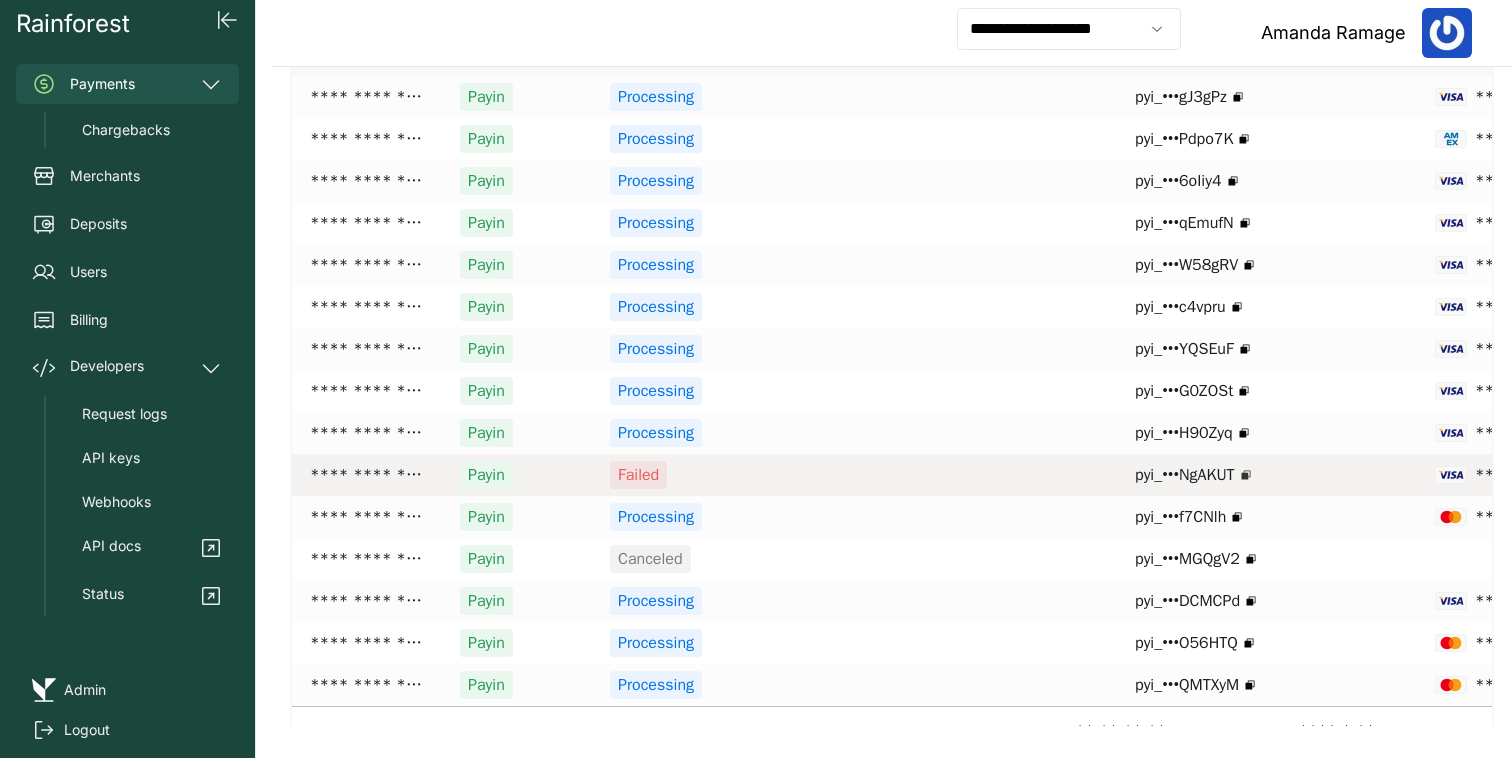 scroll, scrollTop: 144, scrollLeft: 0, axis: vertical 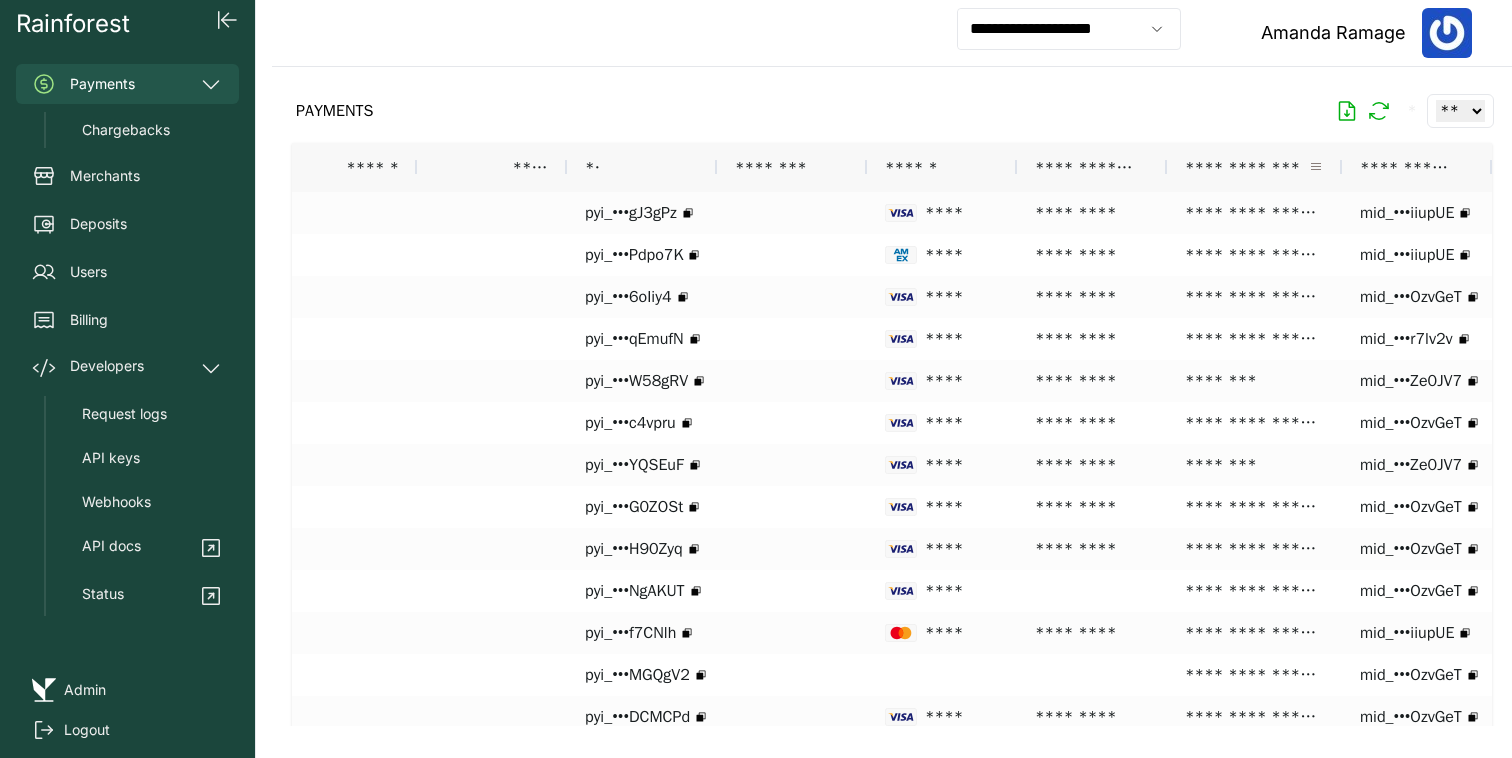 click at bounding box center (1316, 167) 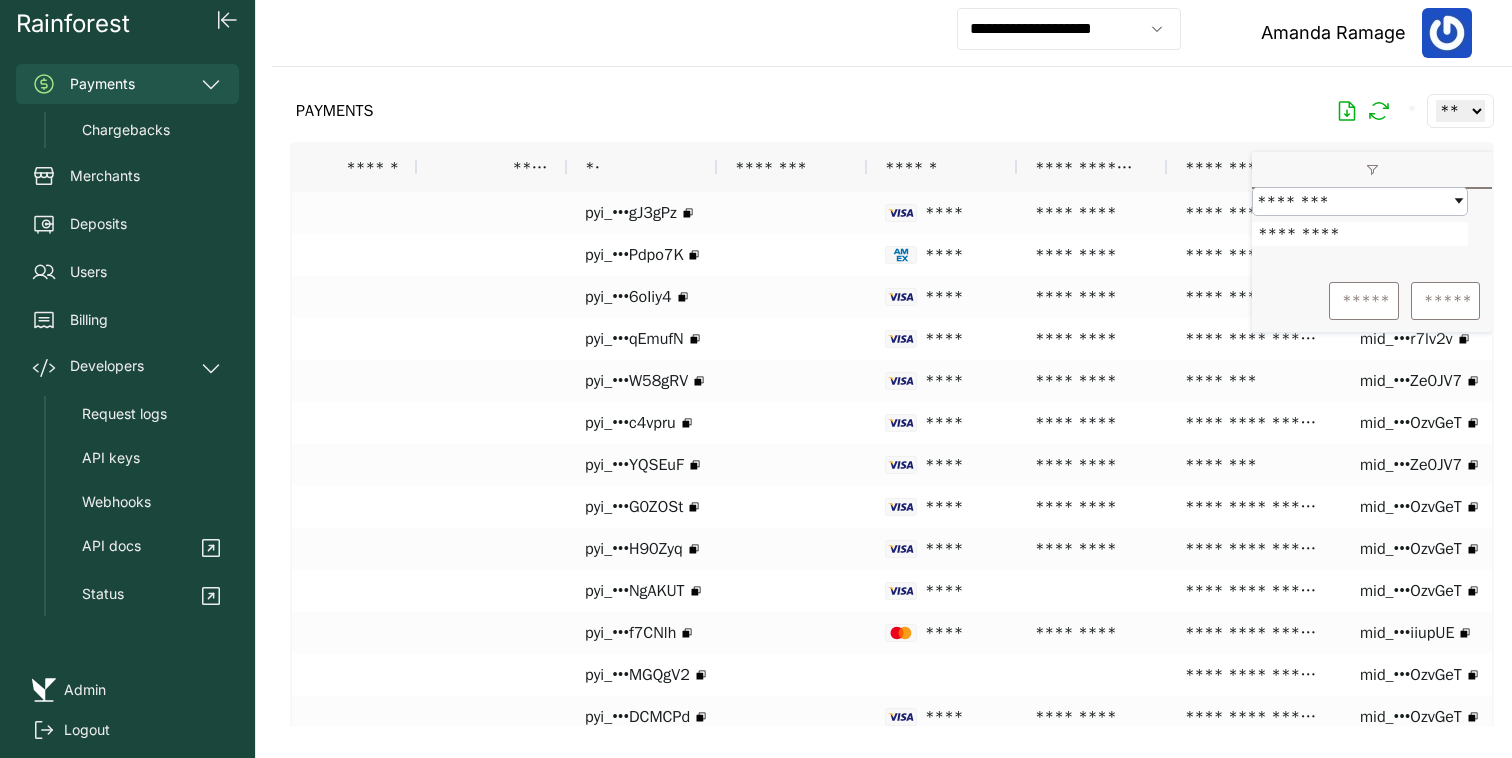 type on "*********" 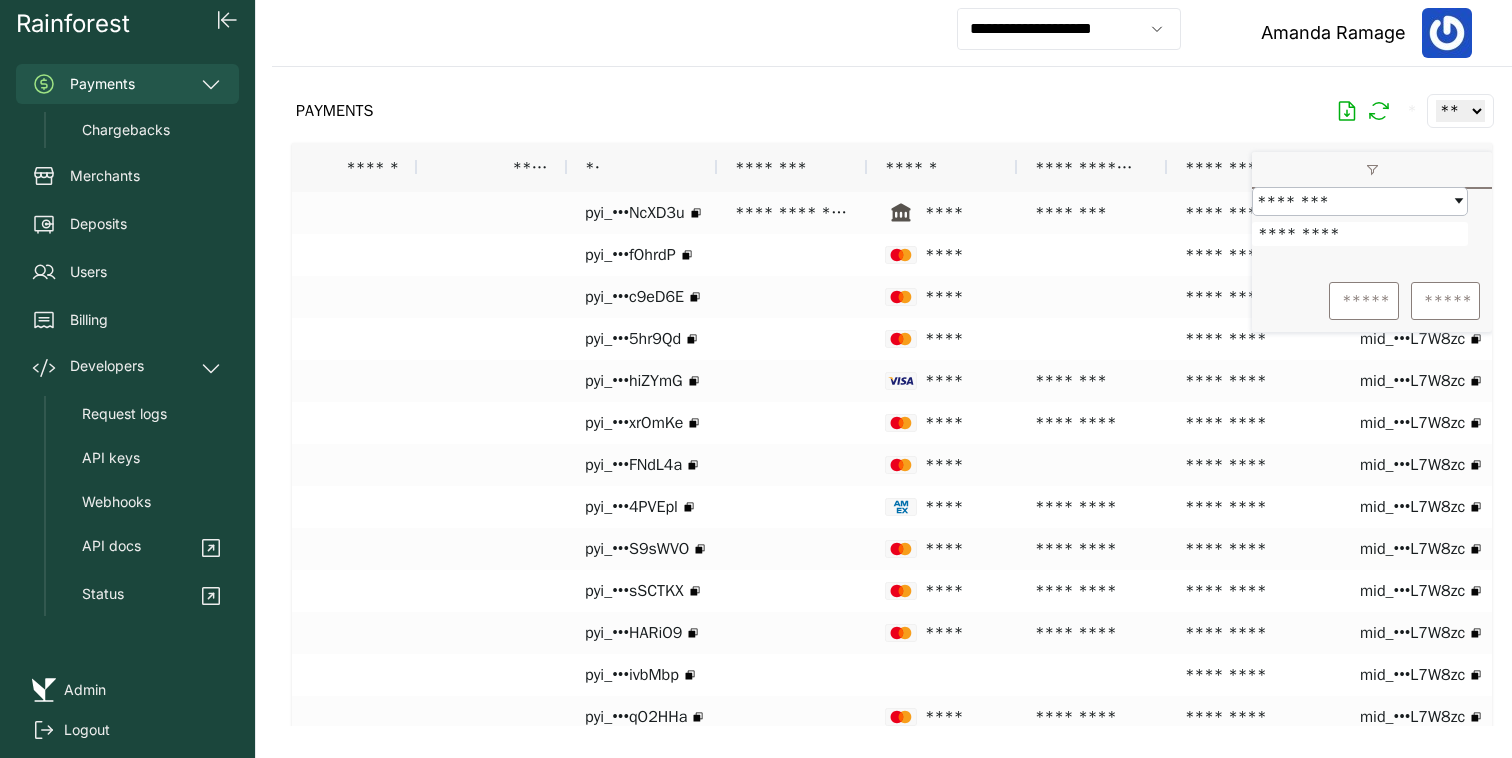 click on "PAYMENTS * ** ** ** ***" at bounding box center [892, 111] 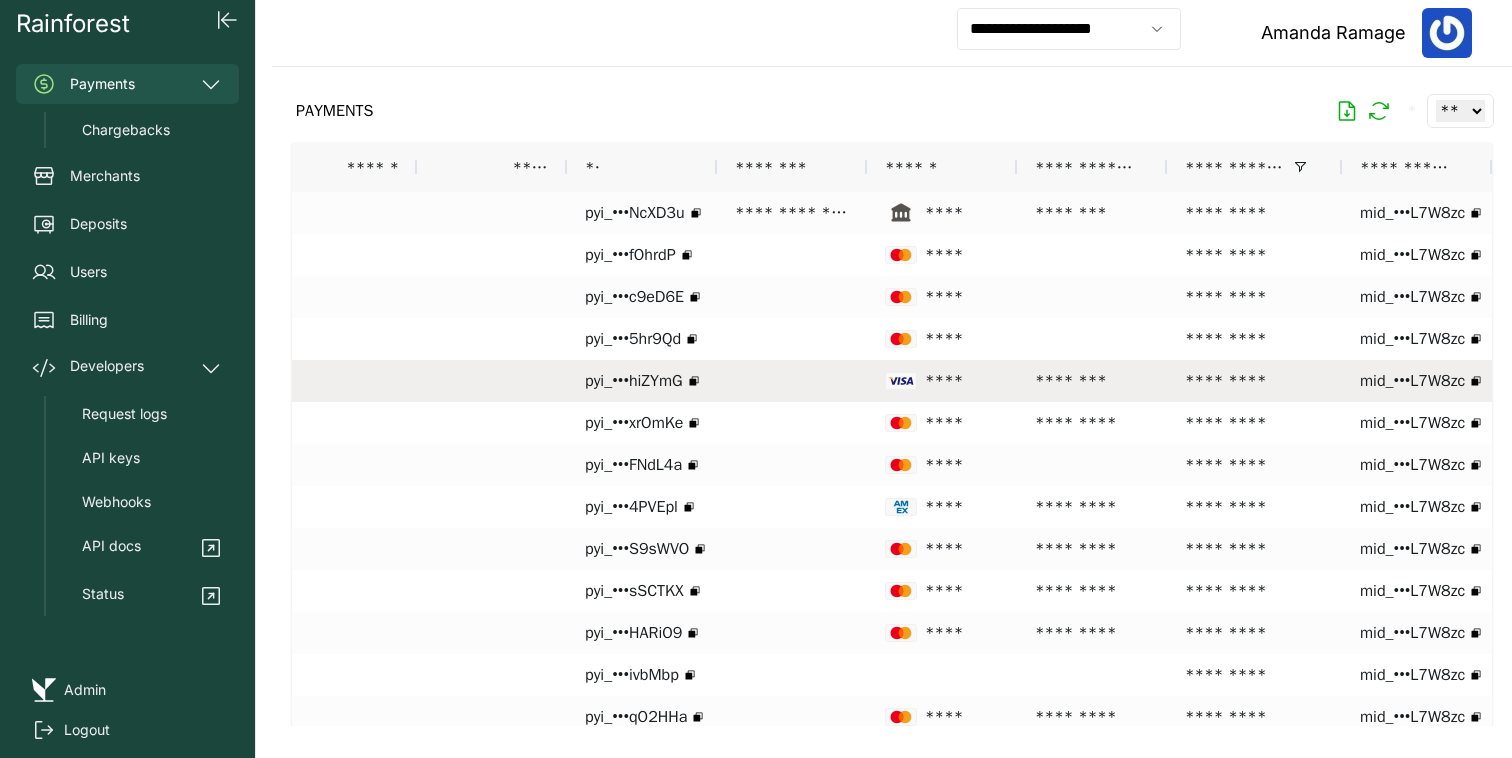 scroll, scrollTop: 0, scrollLeft: 482, axis: horizontal 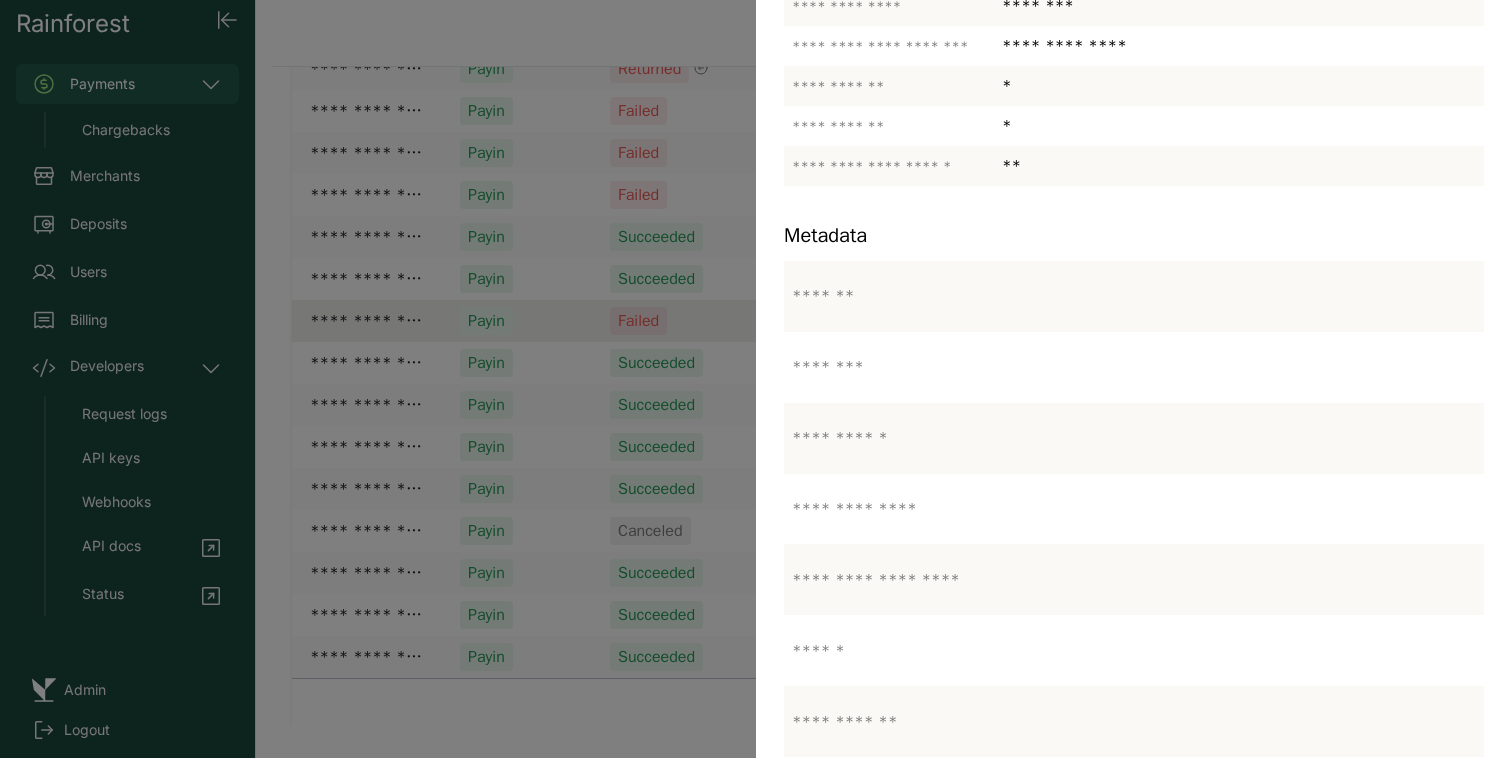 click at bounding box center [756, 379] 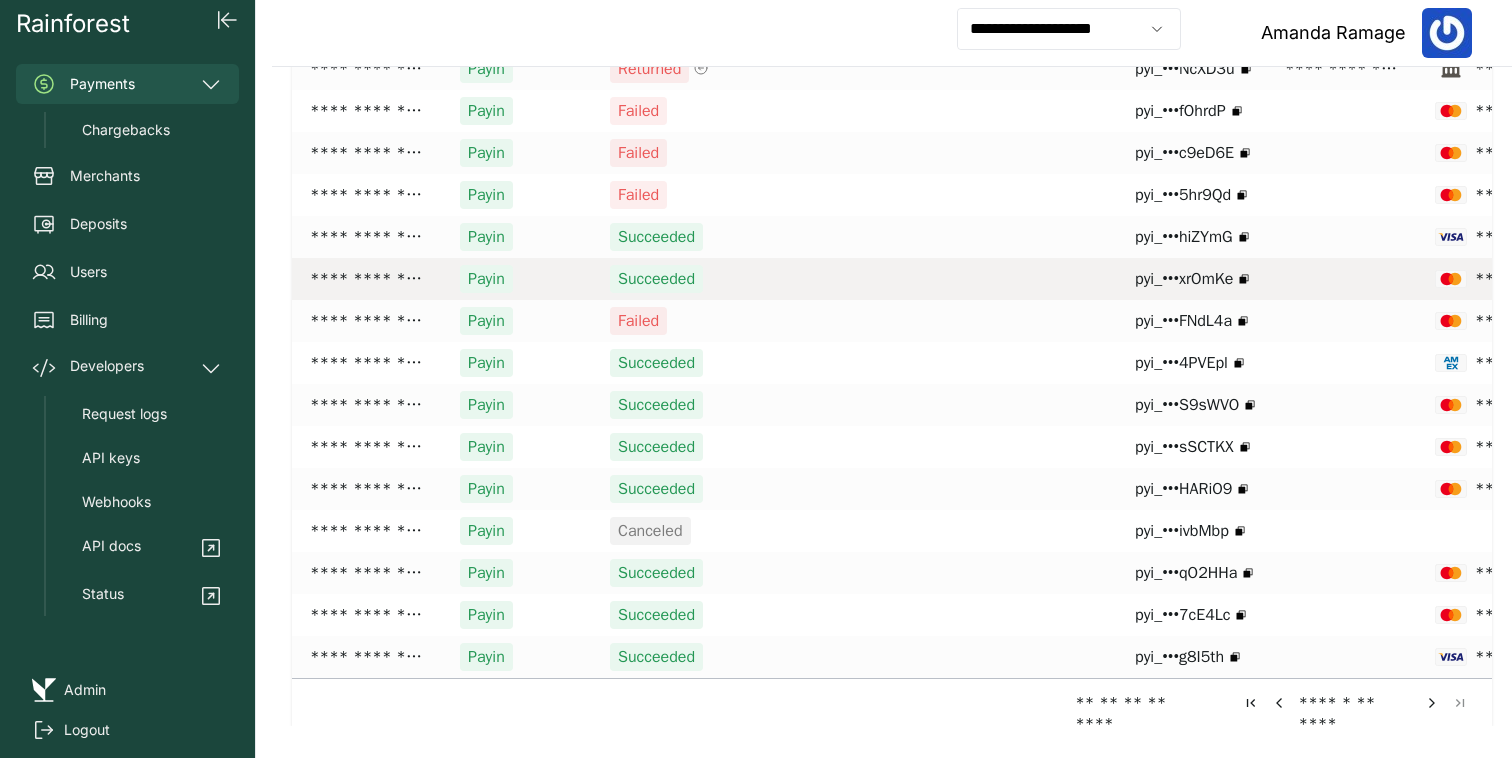 click on "Succeeded" at bounding box center (656, 279) 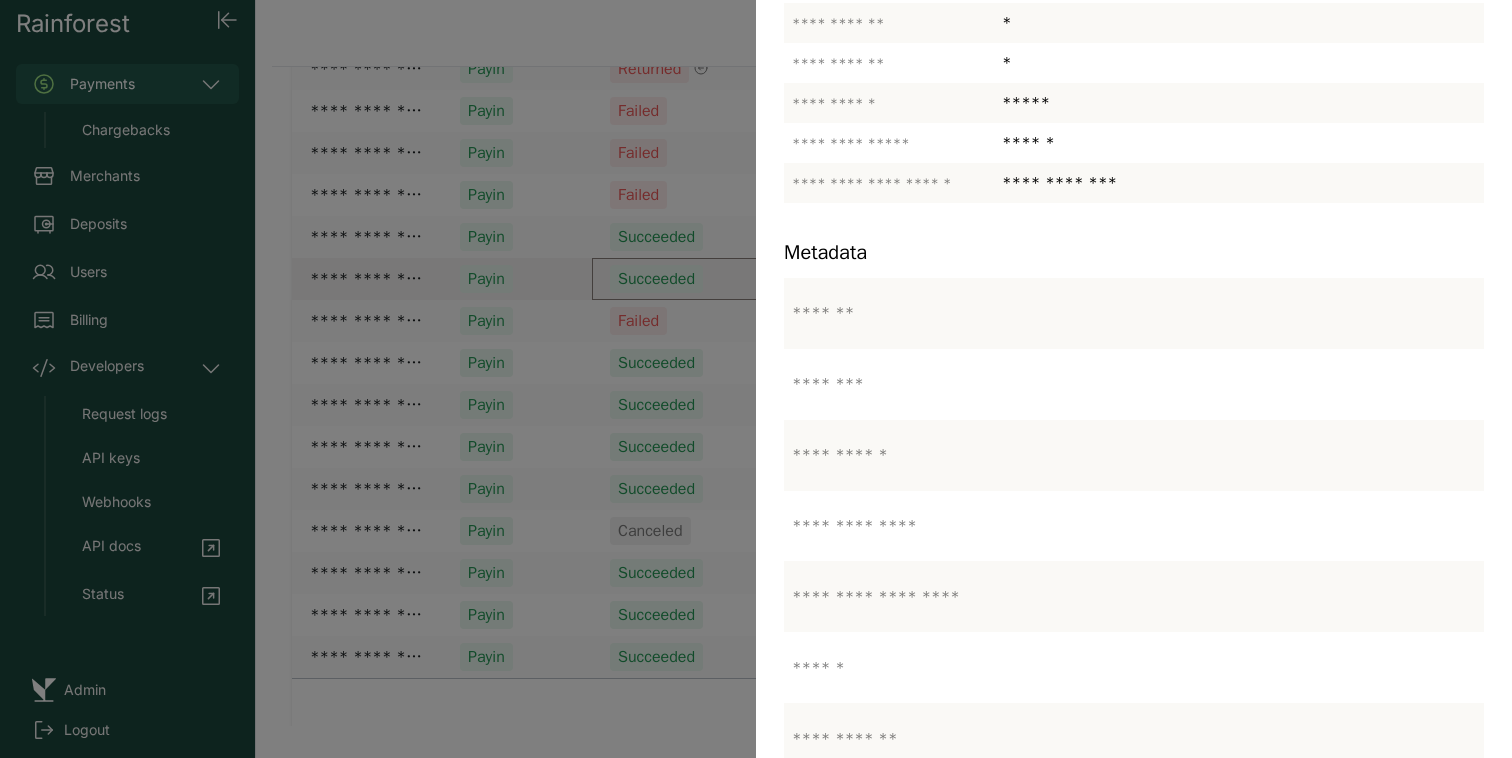 scroll, scrollTop: 520, scrollLeft: 0, axis: vertical 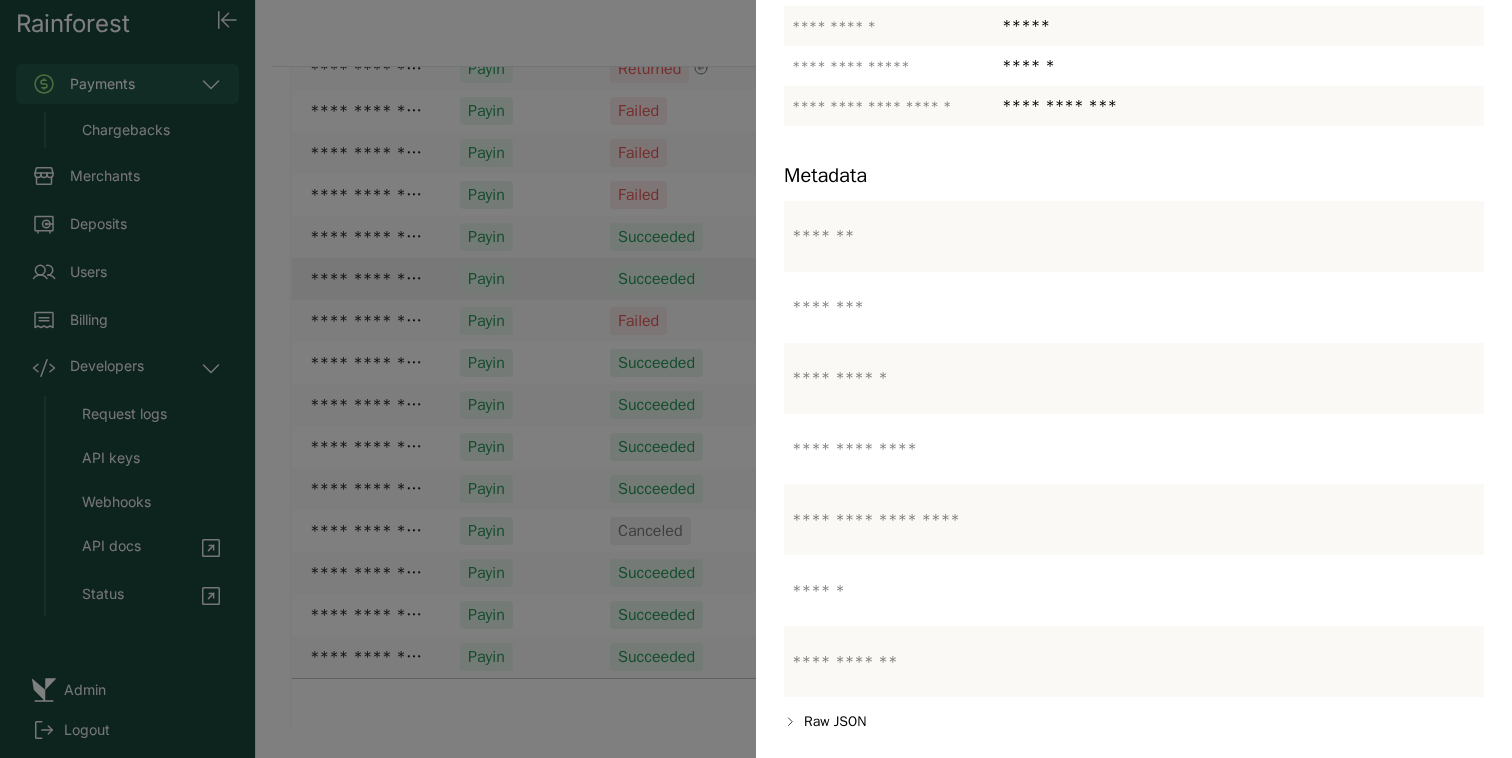 click at bounding box center [756, 379] 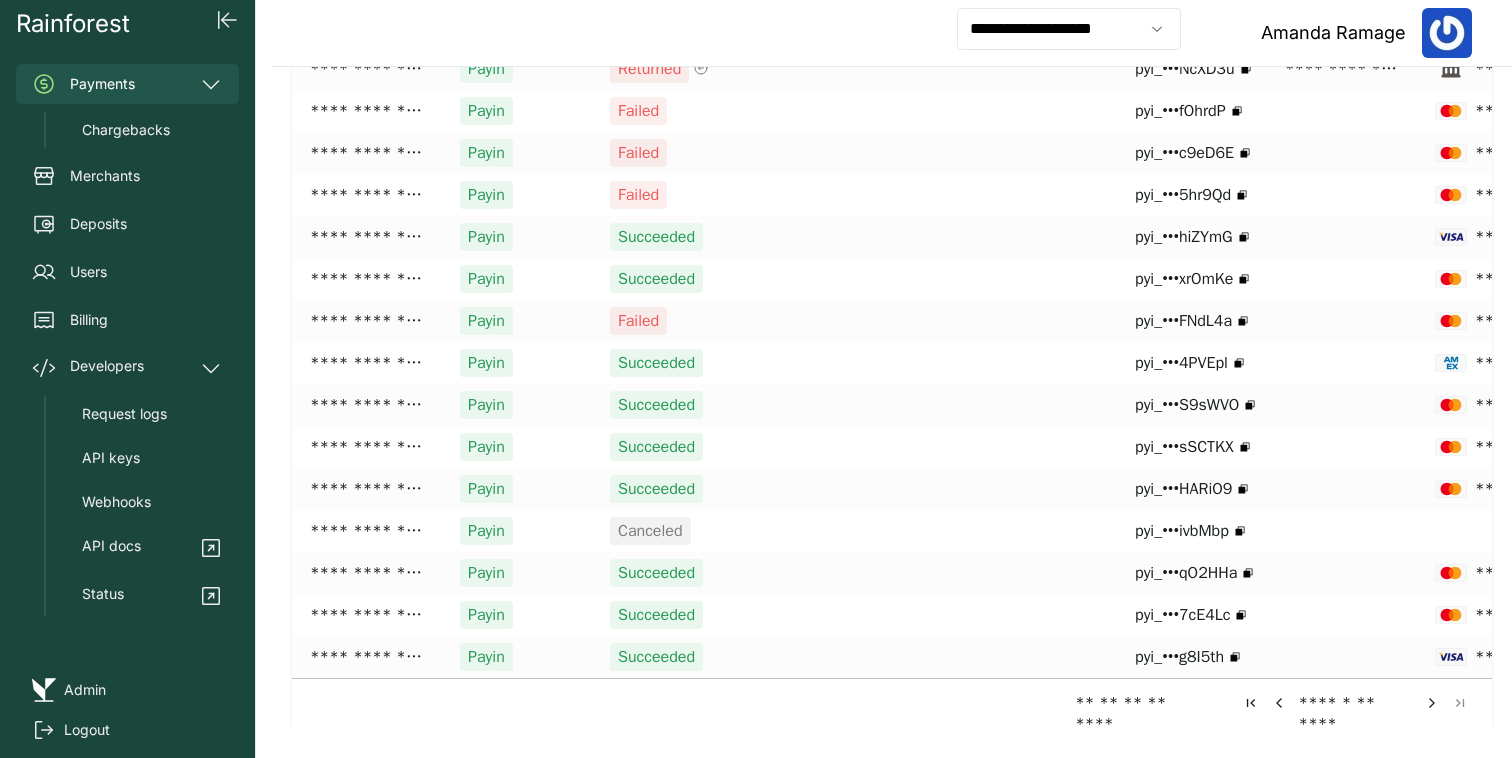 click at bounding box center [1432, 703] 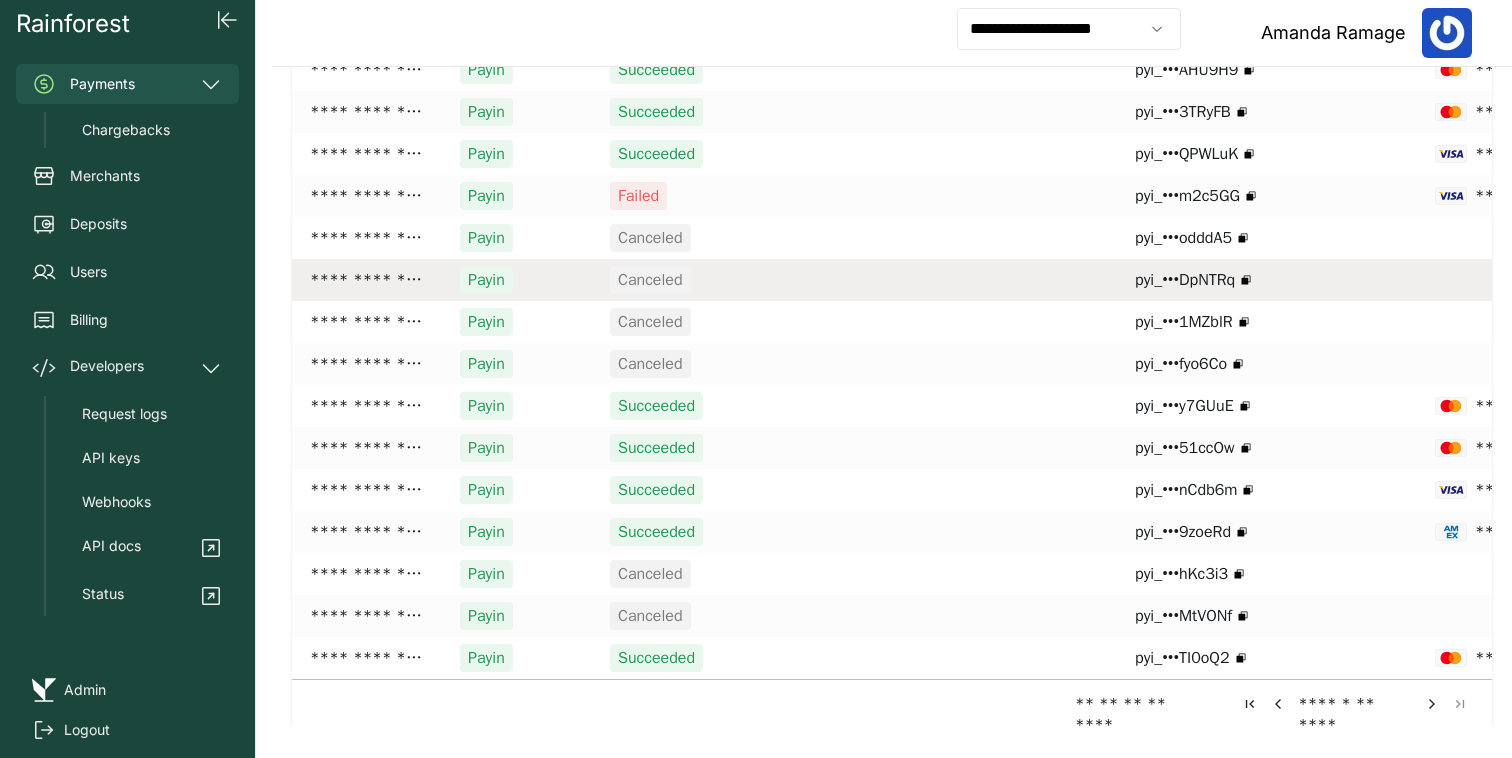 scroll, scrollTop: 144, scrollLeft: 0, axis: vertical 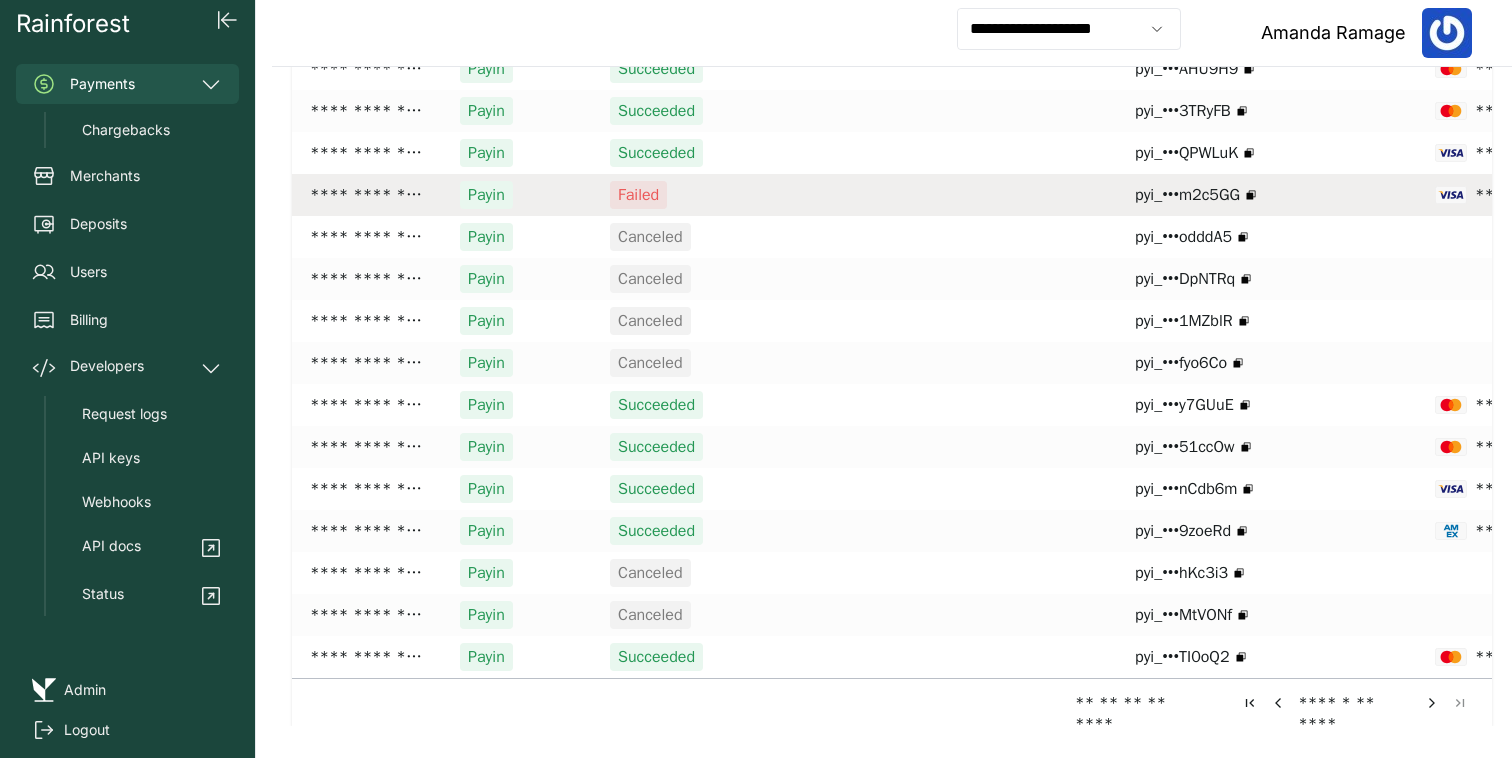 click on "Failed" at bounding box center [704, 195] 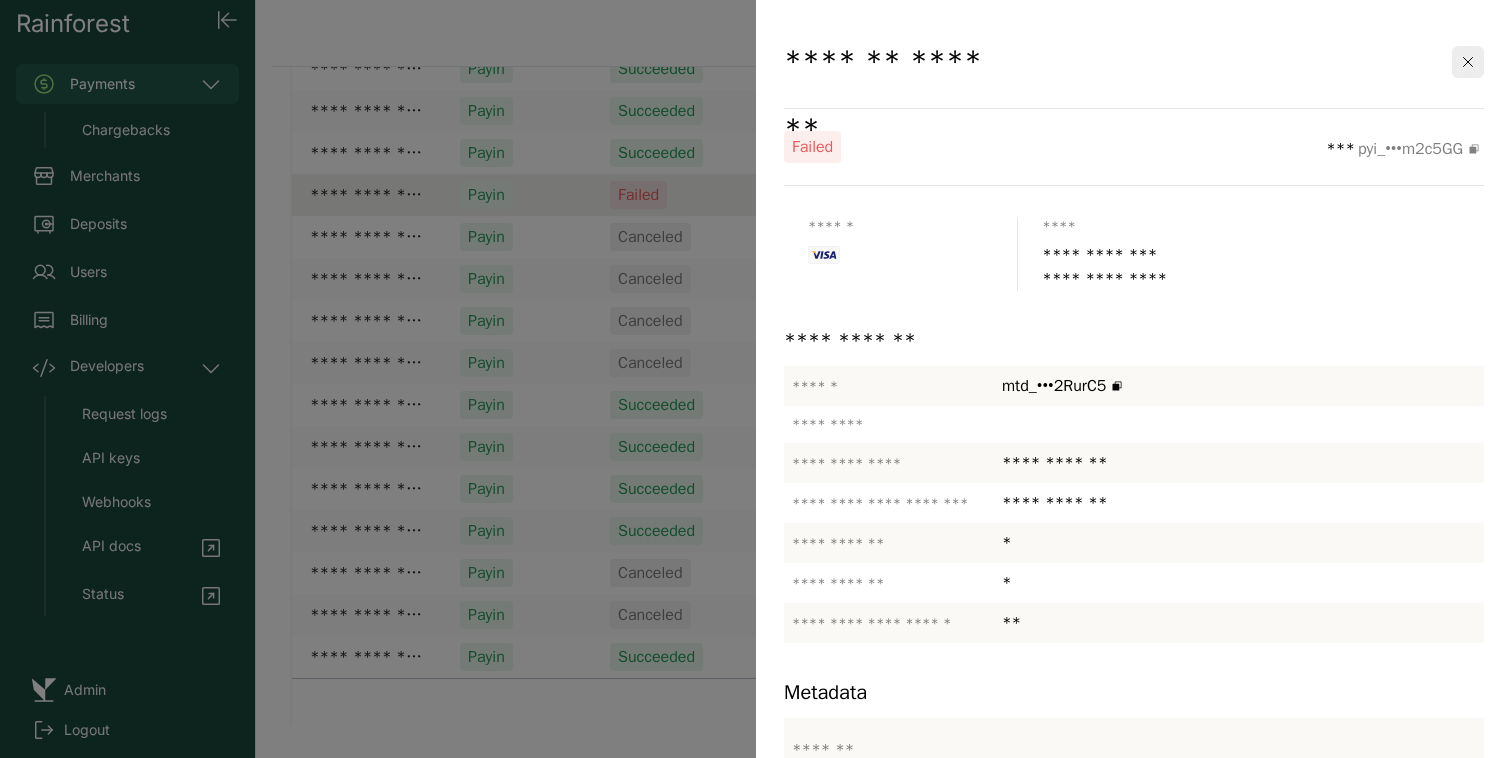 click at bounding box center (756, 379) 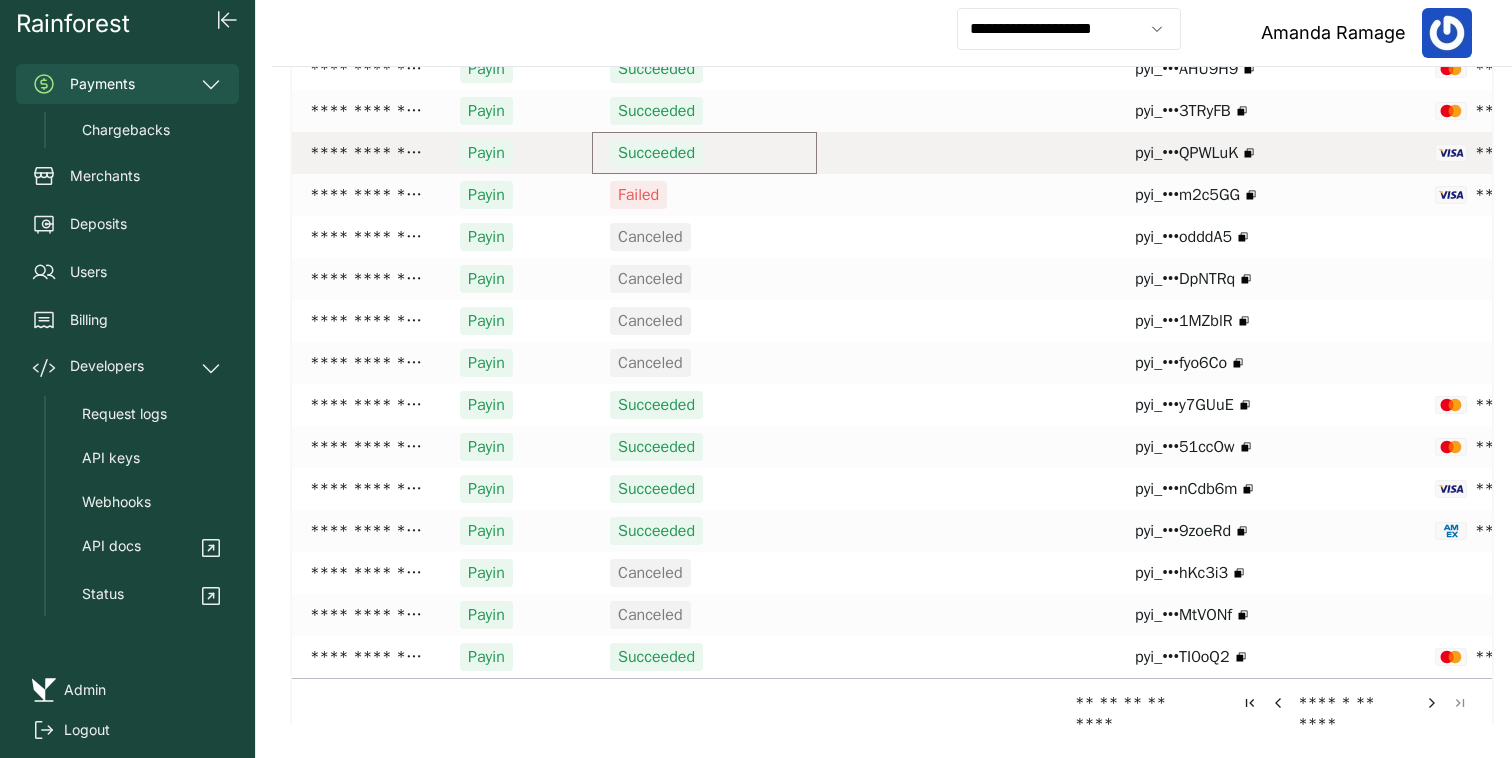 click on "Succeeded" at bounding box center (656, 153) 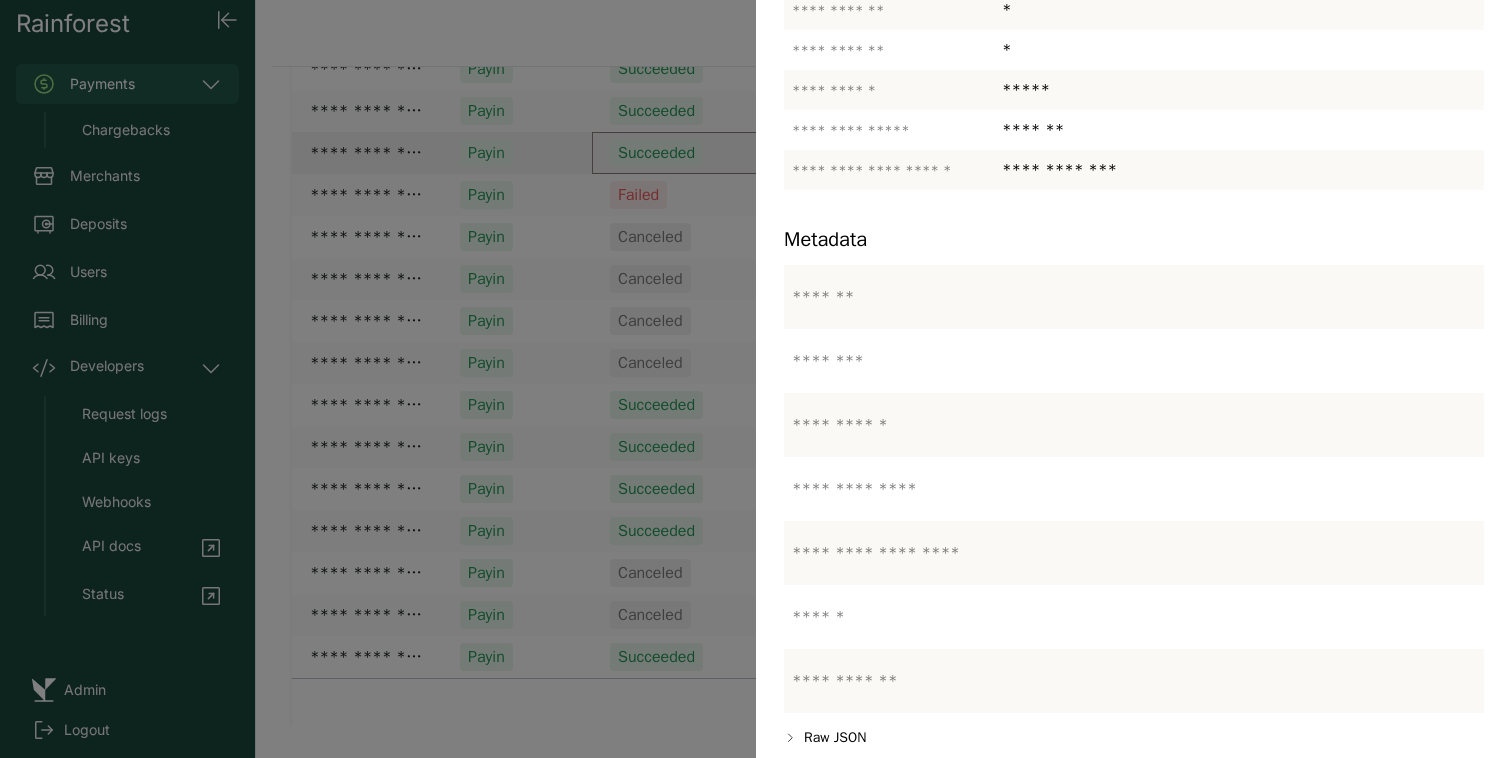 scroll, scrollTop: 472, scrollLeft: 0, axis: vertical 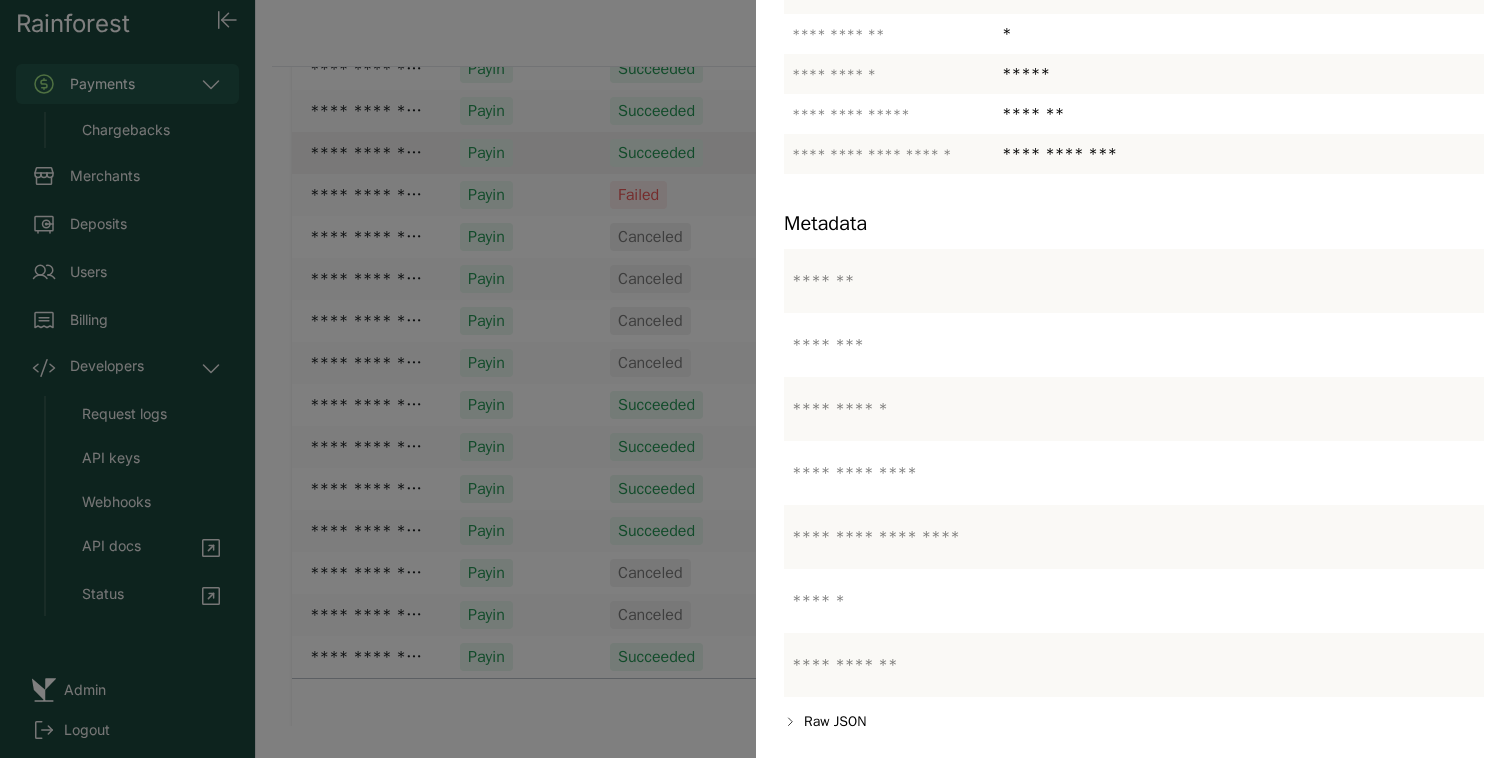 click at bounding box center (756, 379) 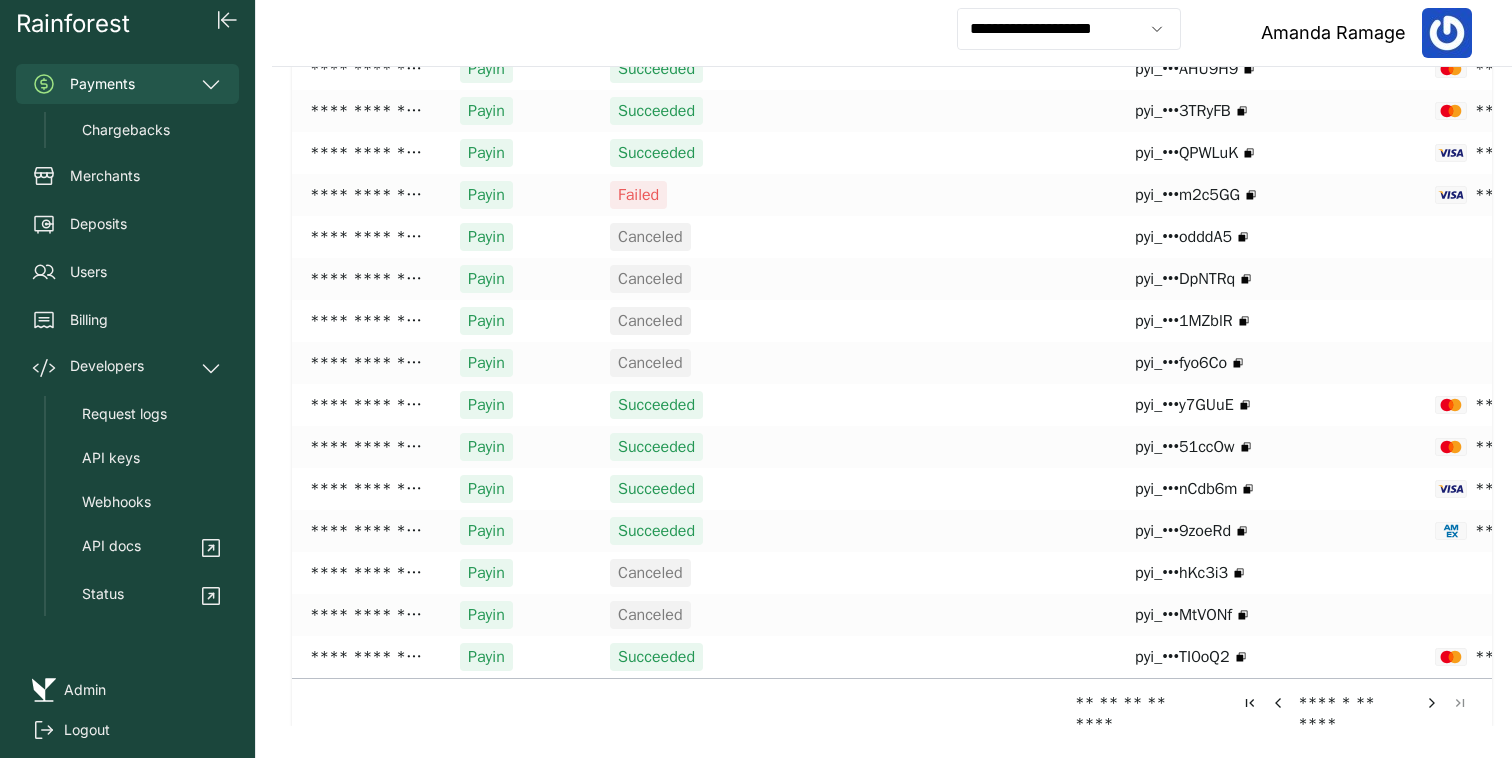 click on "****
*
**
****" at bounding box center [1355, 702] 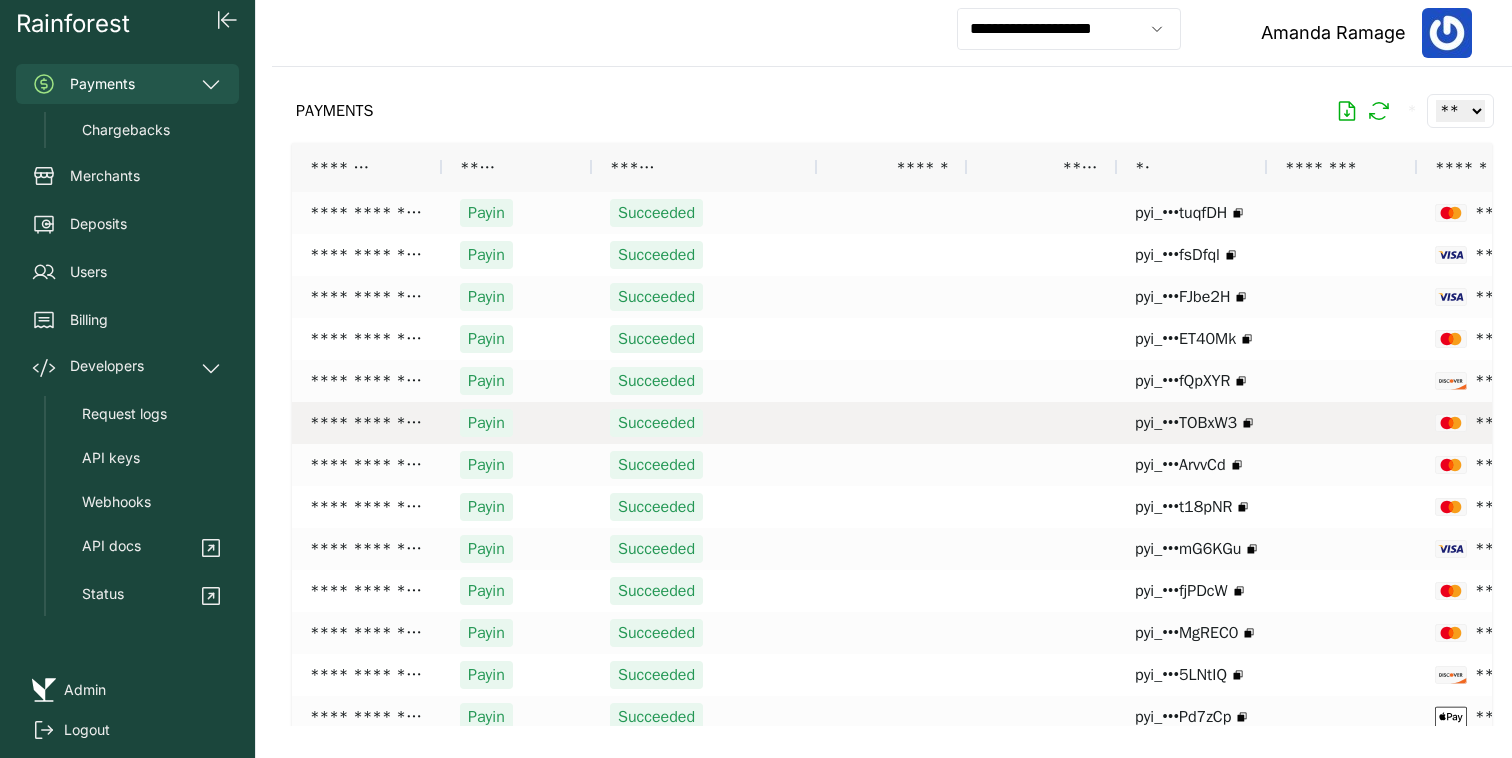 scroll, scrollTop: 144, scrollLeft: 0, axis: vertical 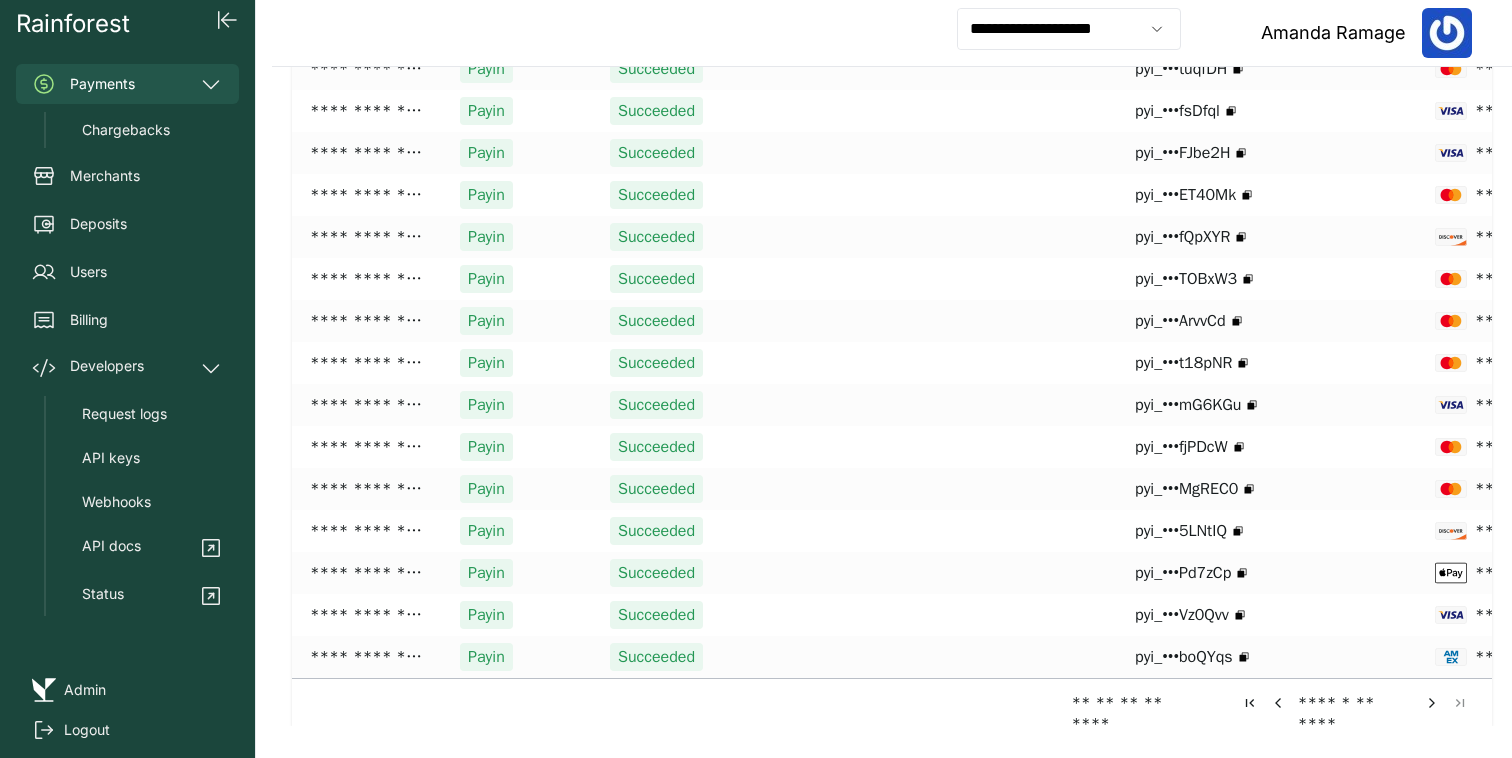 click at bounding box center [1432, 703] 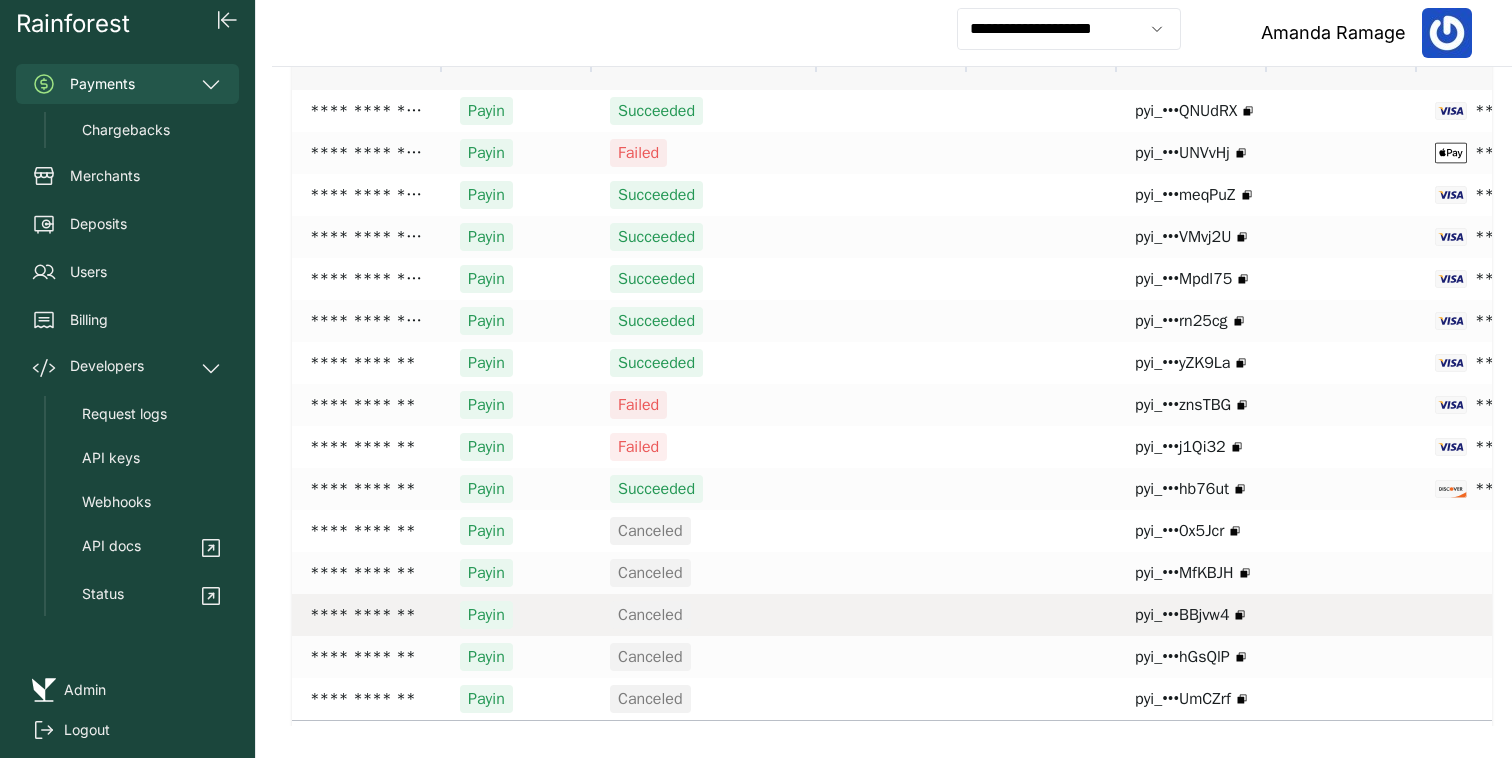 scroll, scrollTop: 144, scrollLeft: 0, axis: vertical 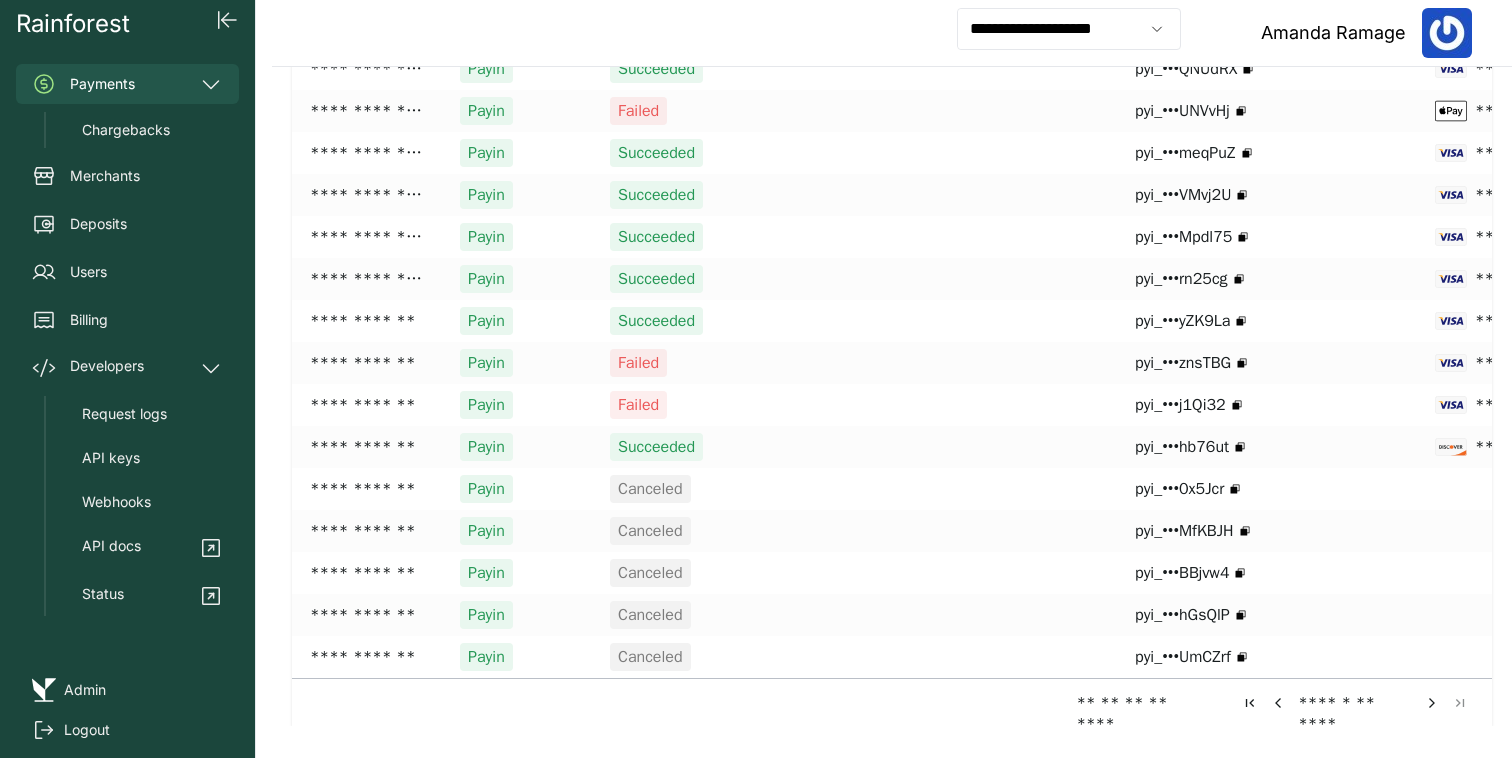 click on "****" at bounding box center (1317, 703) 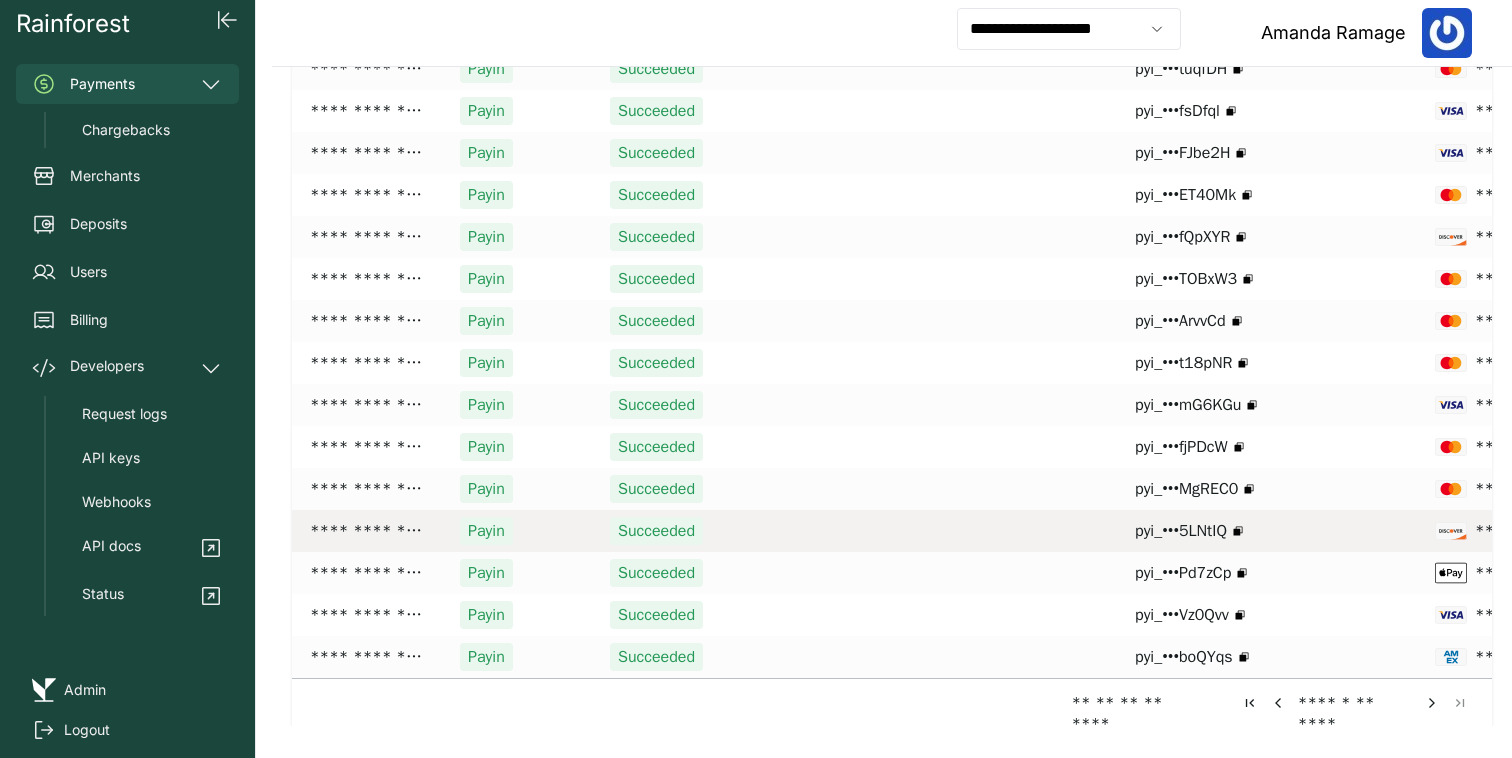 click at bounding box center (892, 531) 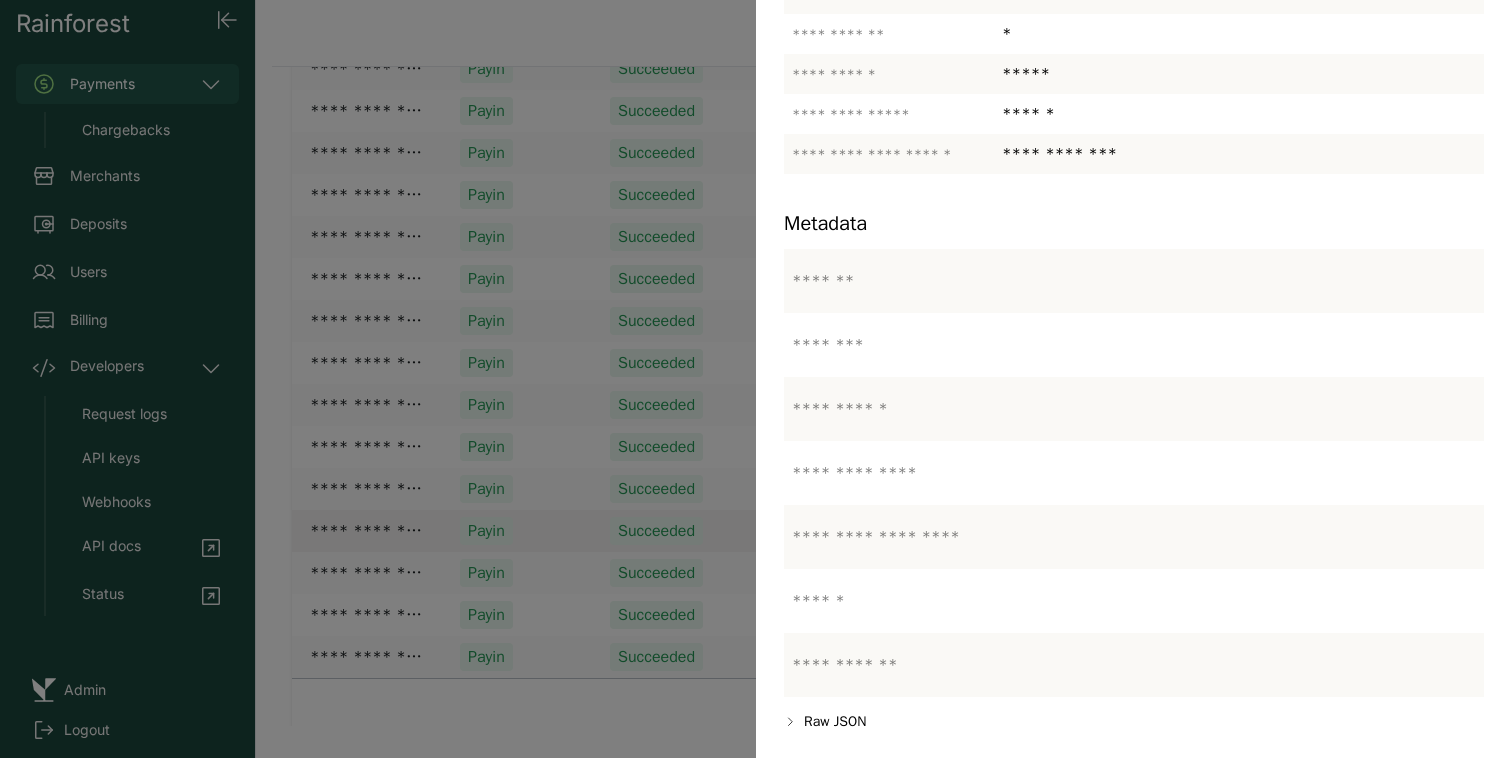 click at bounding box center (756, 379) 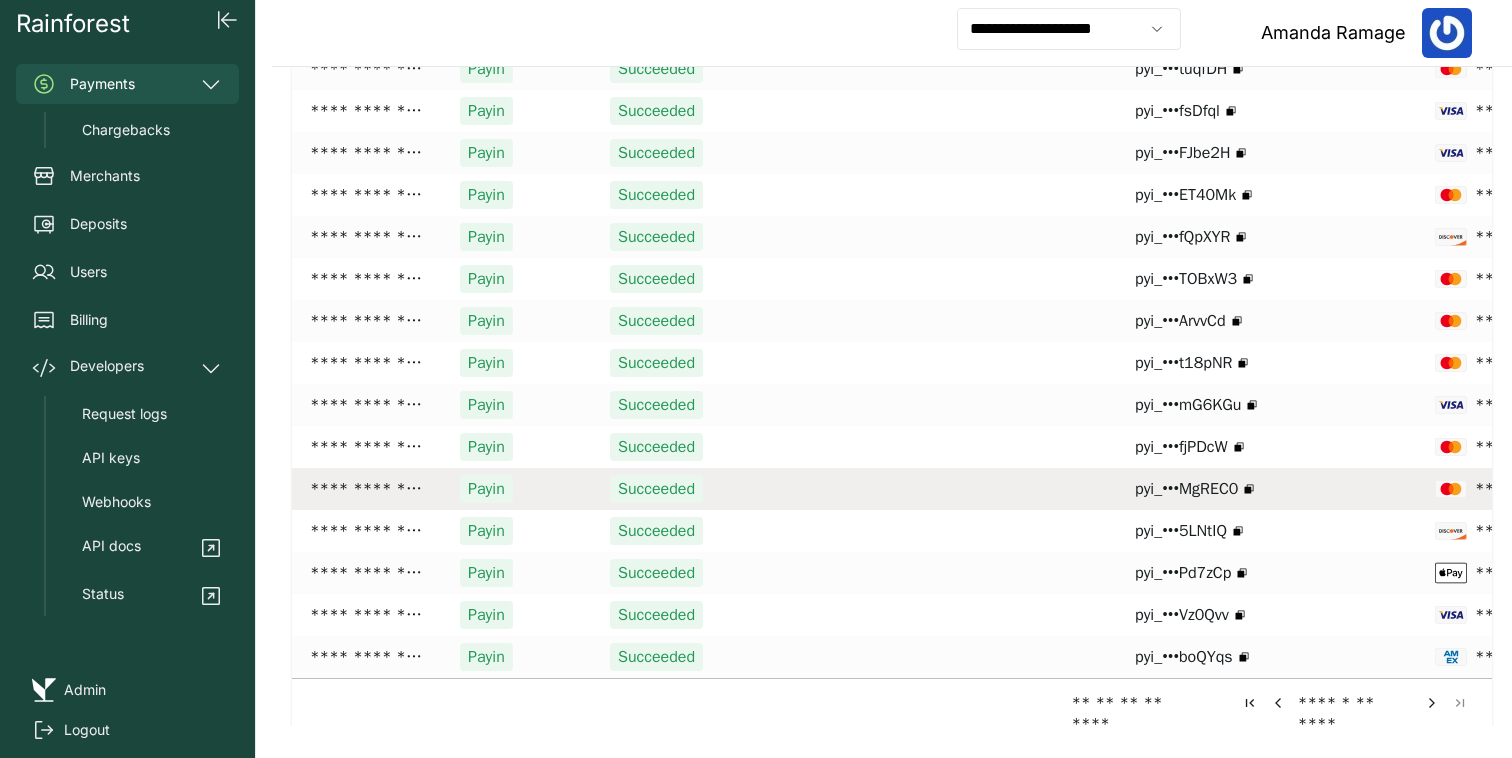 click on "Succeeded" at bounding box center [656, 489] 